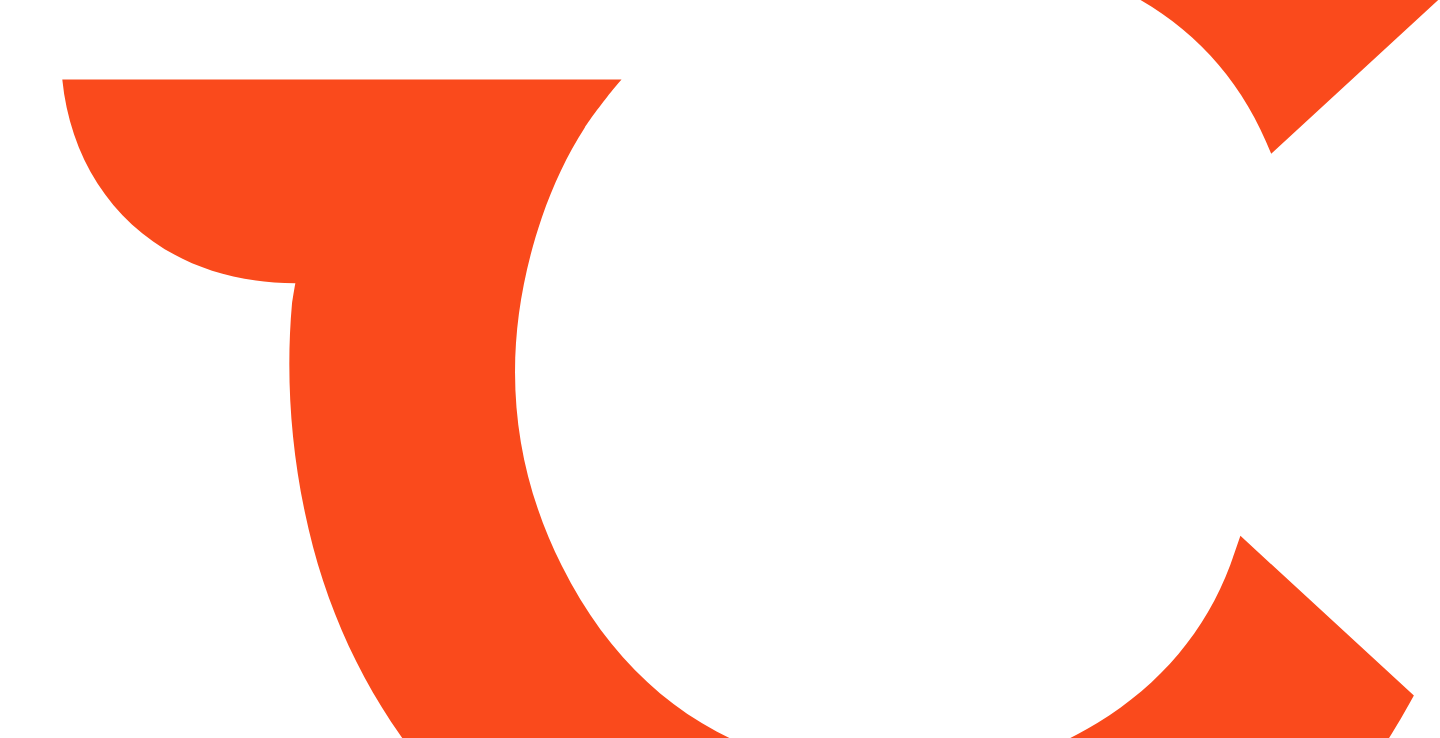 scroll, scrollTop: 0, scrollLeft: 0, axis: both 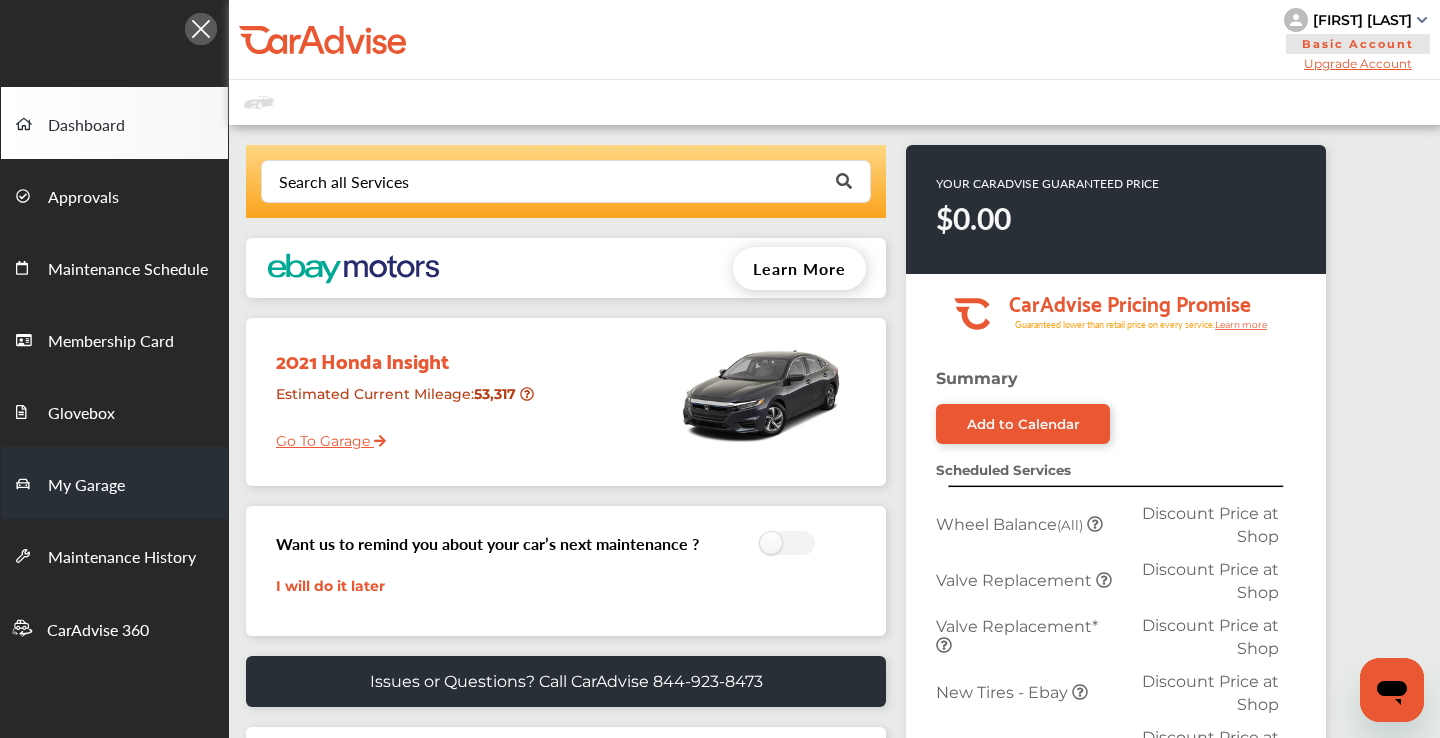 click on "My Garage" at bounding box center [114, 483] 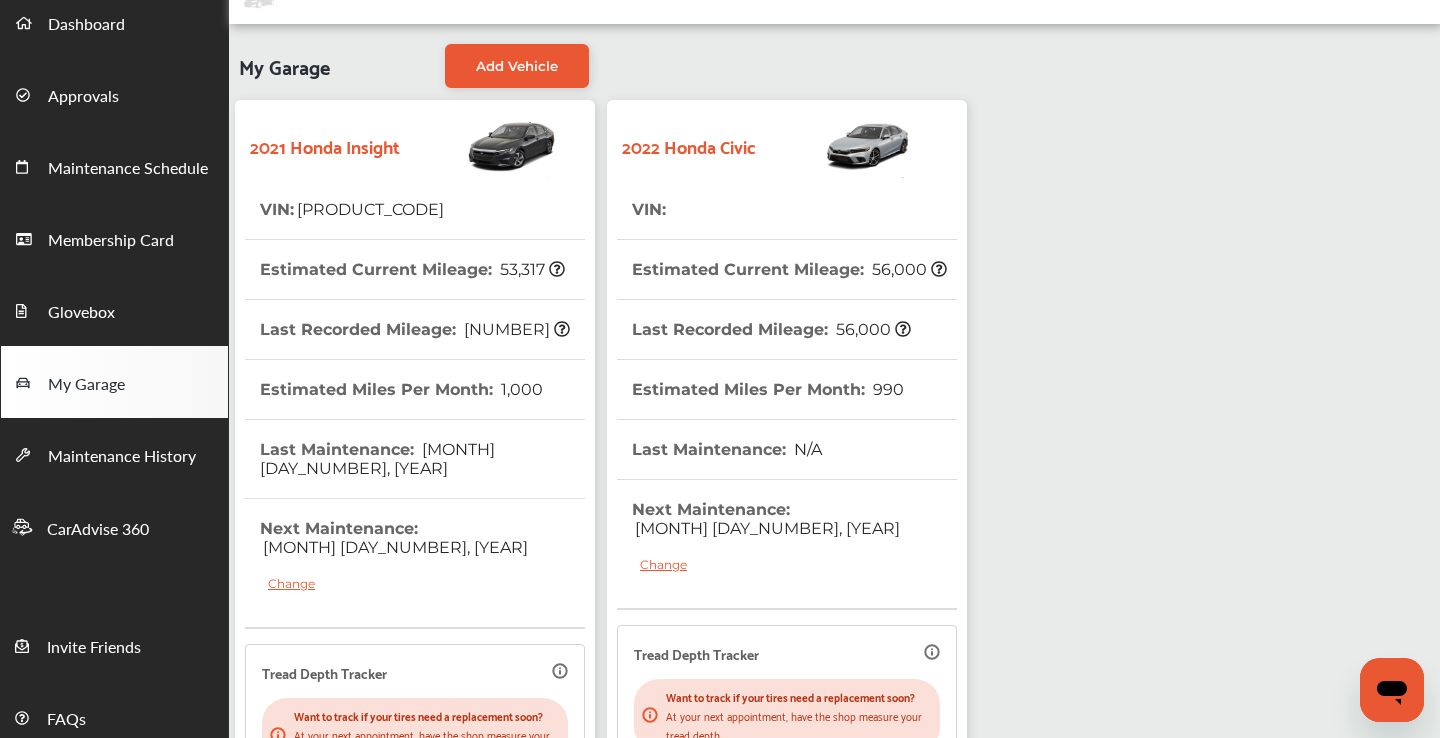 scroll, scrollTop: 0, scrollLeft: 0, axis: both 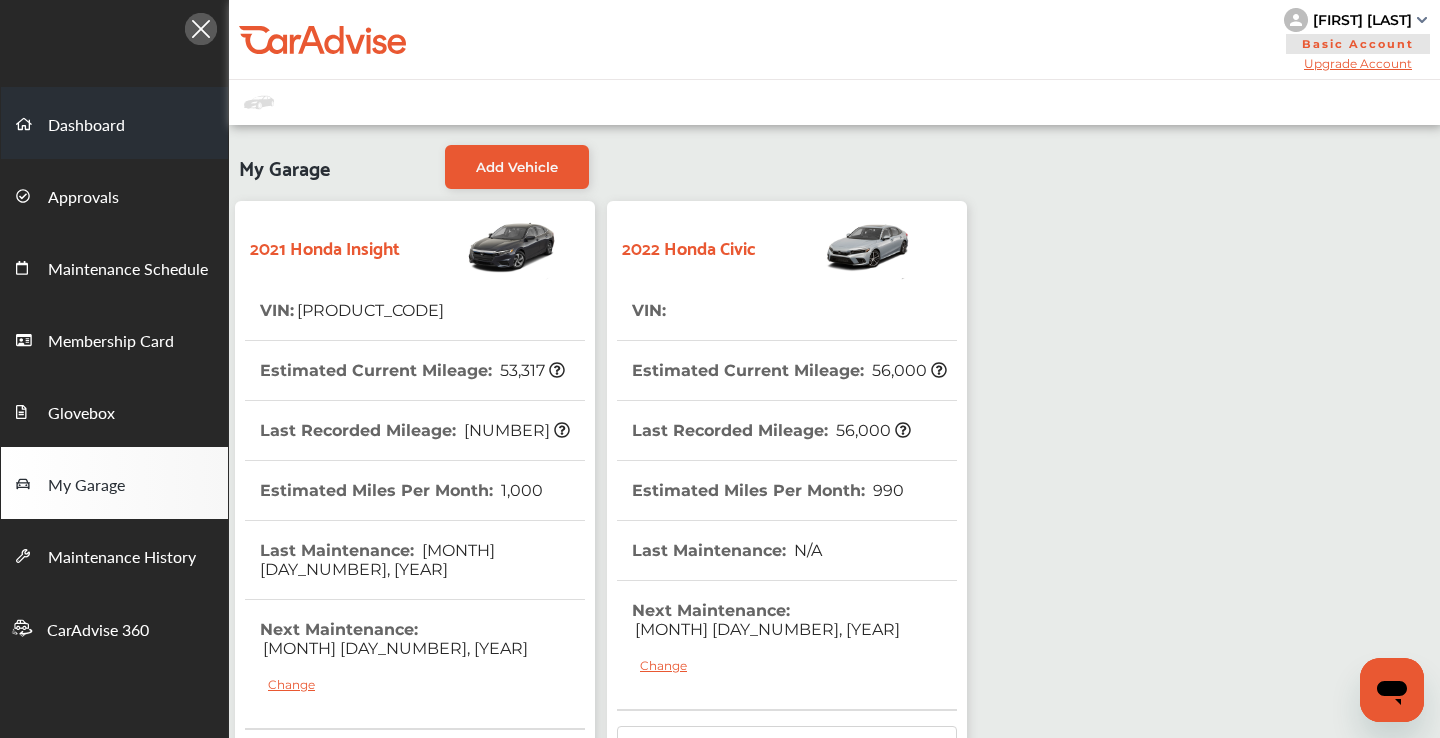 click on "Dashboard" at bounding box center (86, 126) 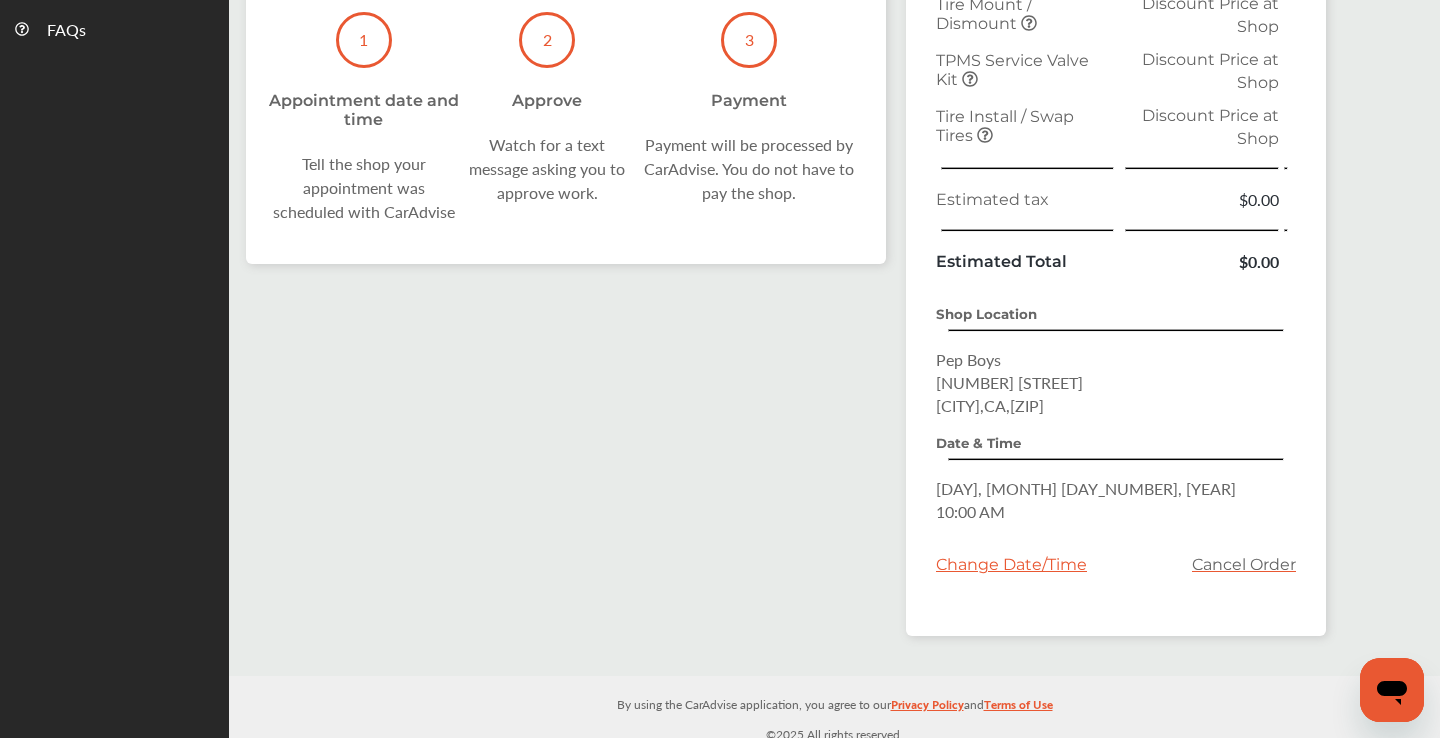 scroll, scrollTop: 797, scrollLeft: 0, axis: vertical 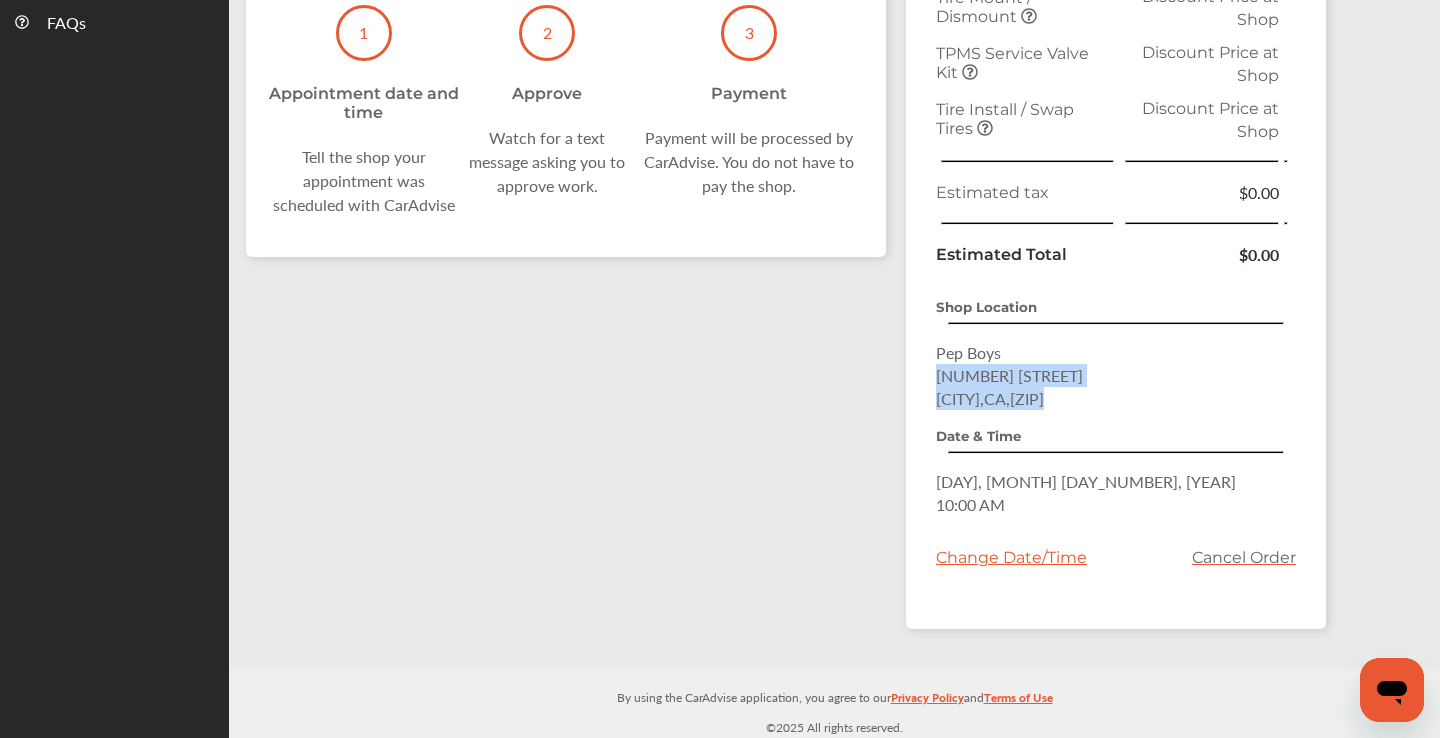drag, startPoint x: 1076, startPoint y: 400, endPoint x: 928, endPoint y: 373, distance: 150.44267 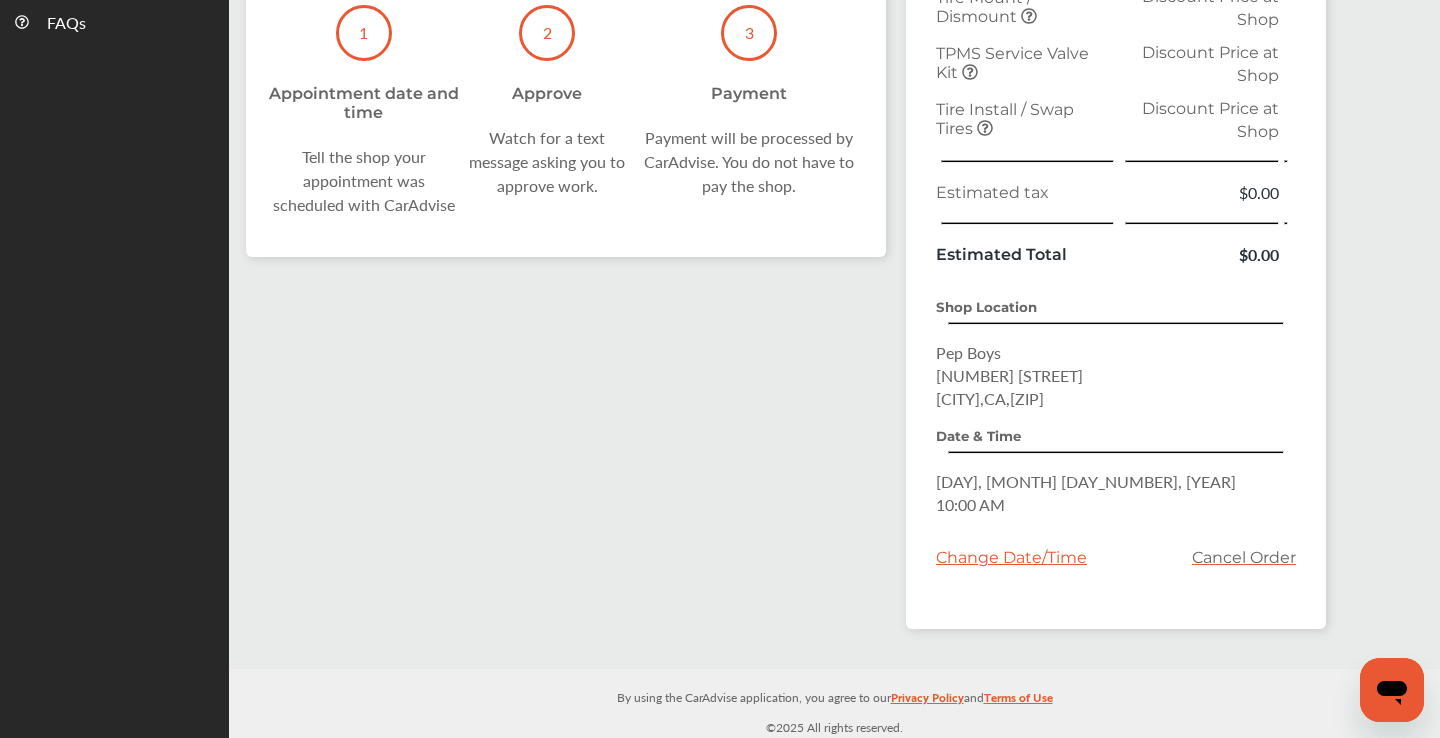 click on "Cancel Order" at bounding box center (1244, 557) 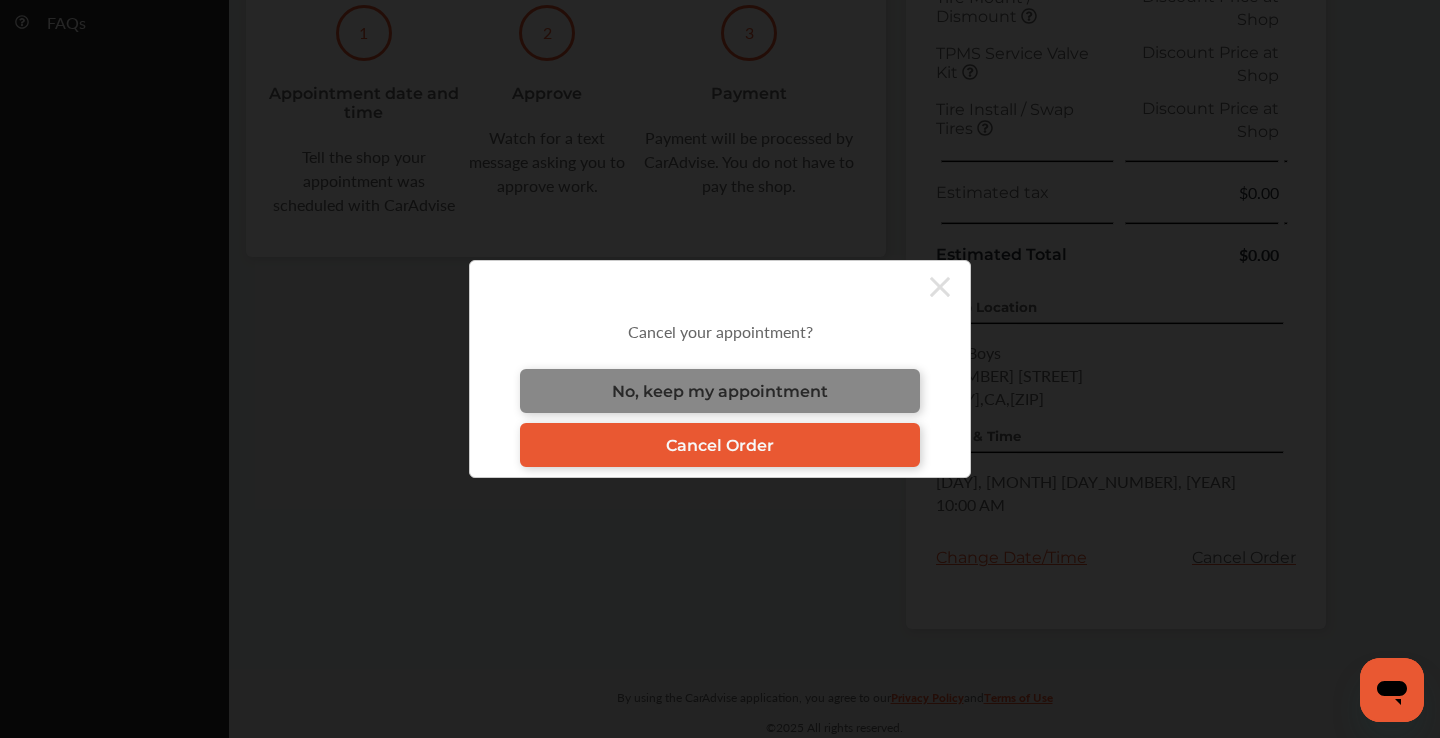 click on "No, keep my appointment" at bounding box center (720, 391) 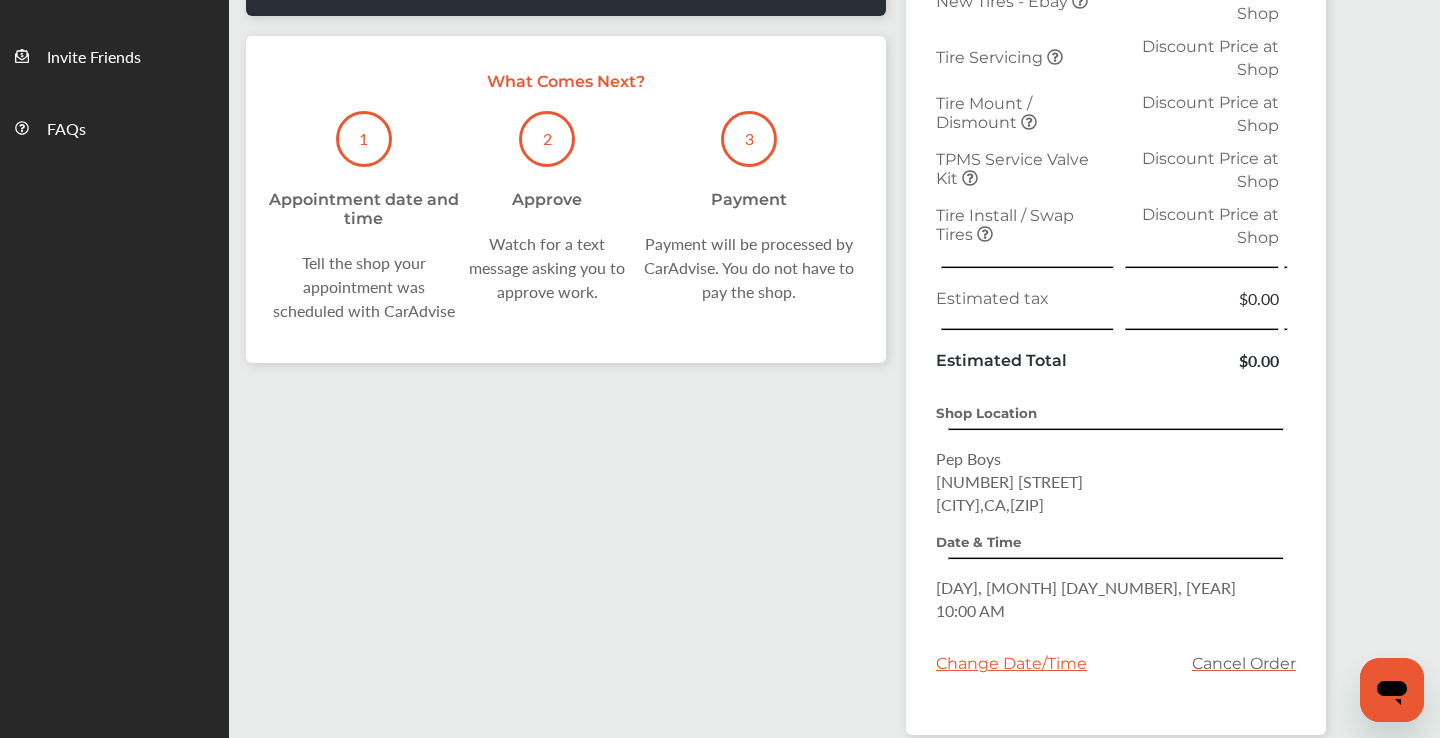 scroll, scrollTop: 804, scrollLeft: 0, axis: vertical 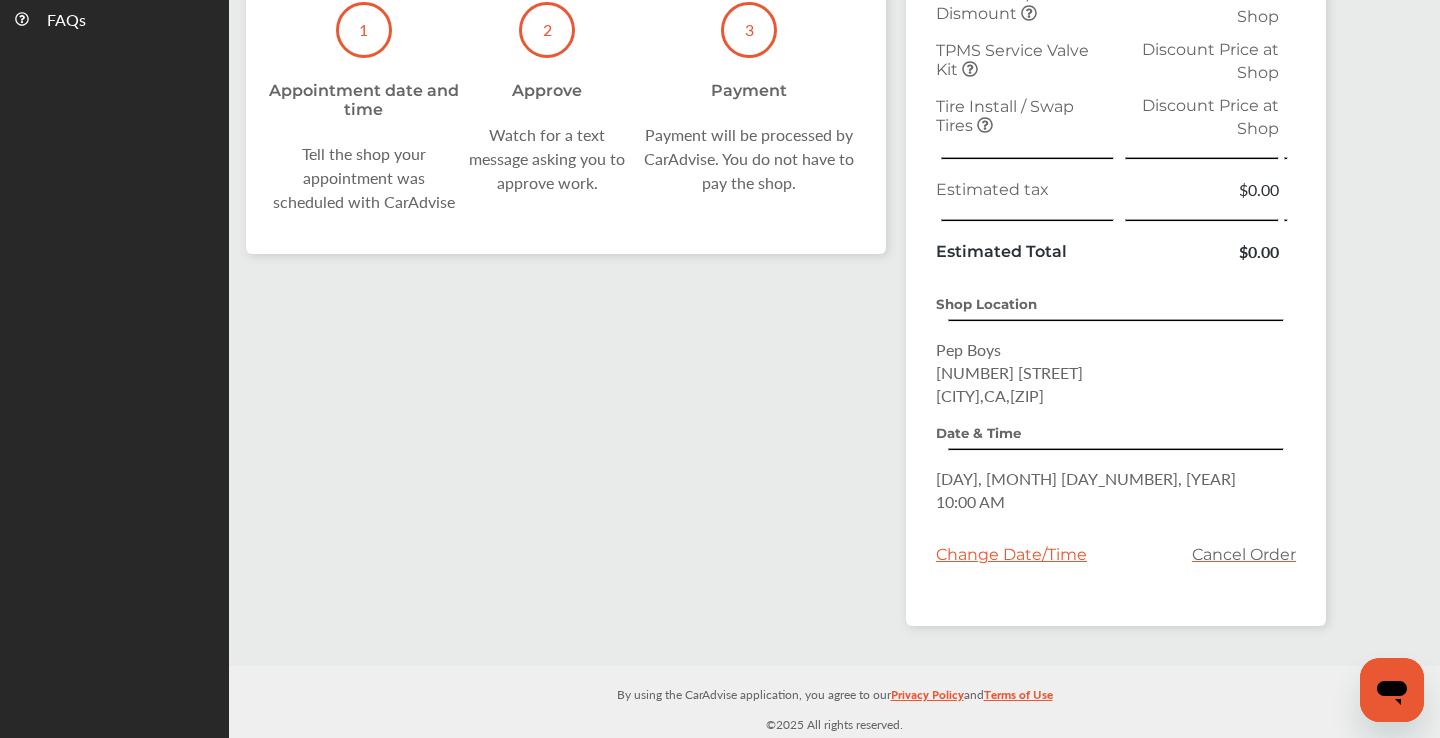 click on "Cancel Order" at bounding box center [1244, 554] 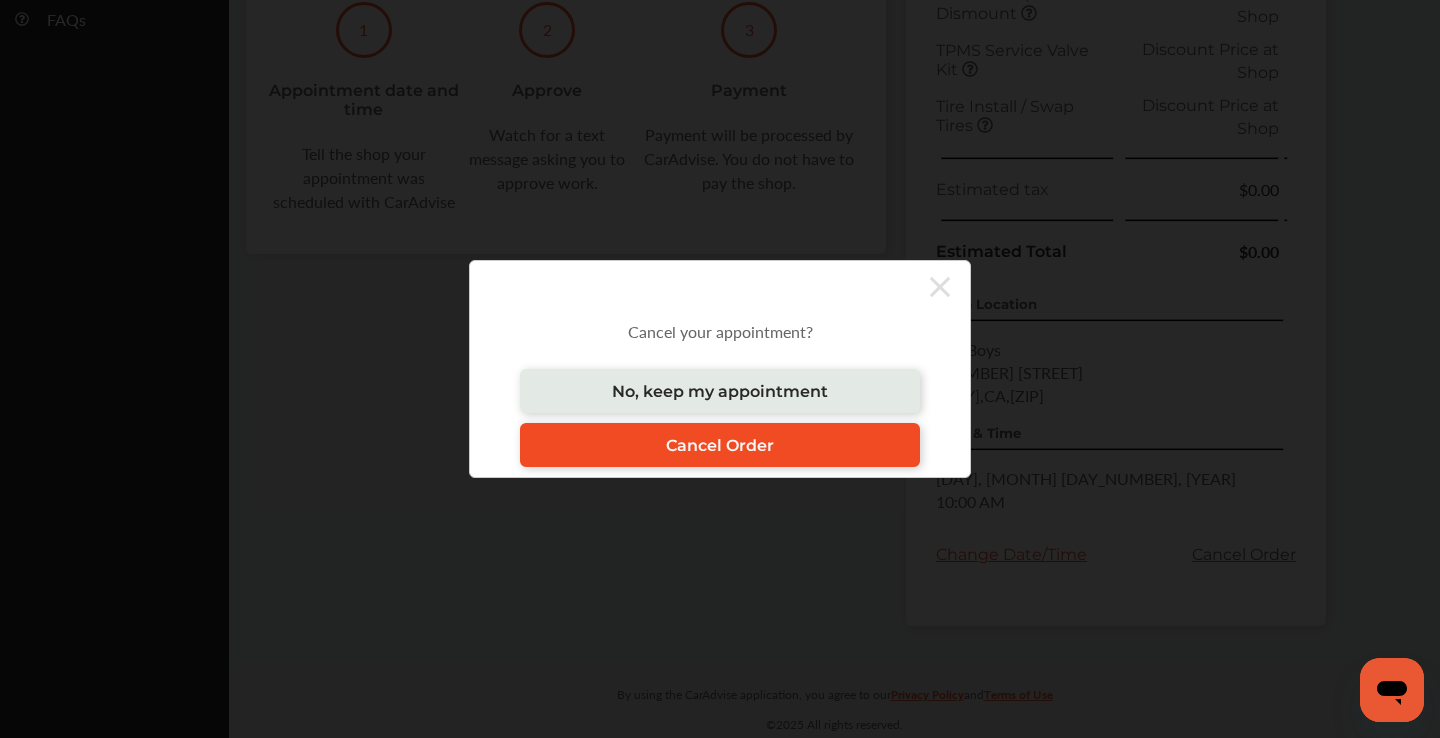 click on "Cancel Order" at bounding box center [720, 445] 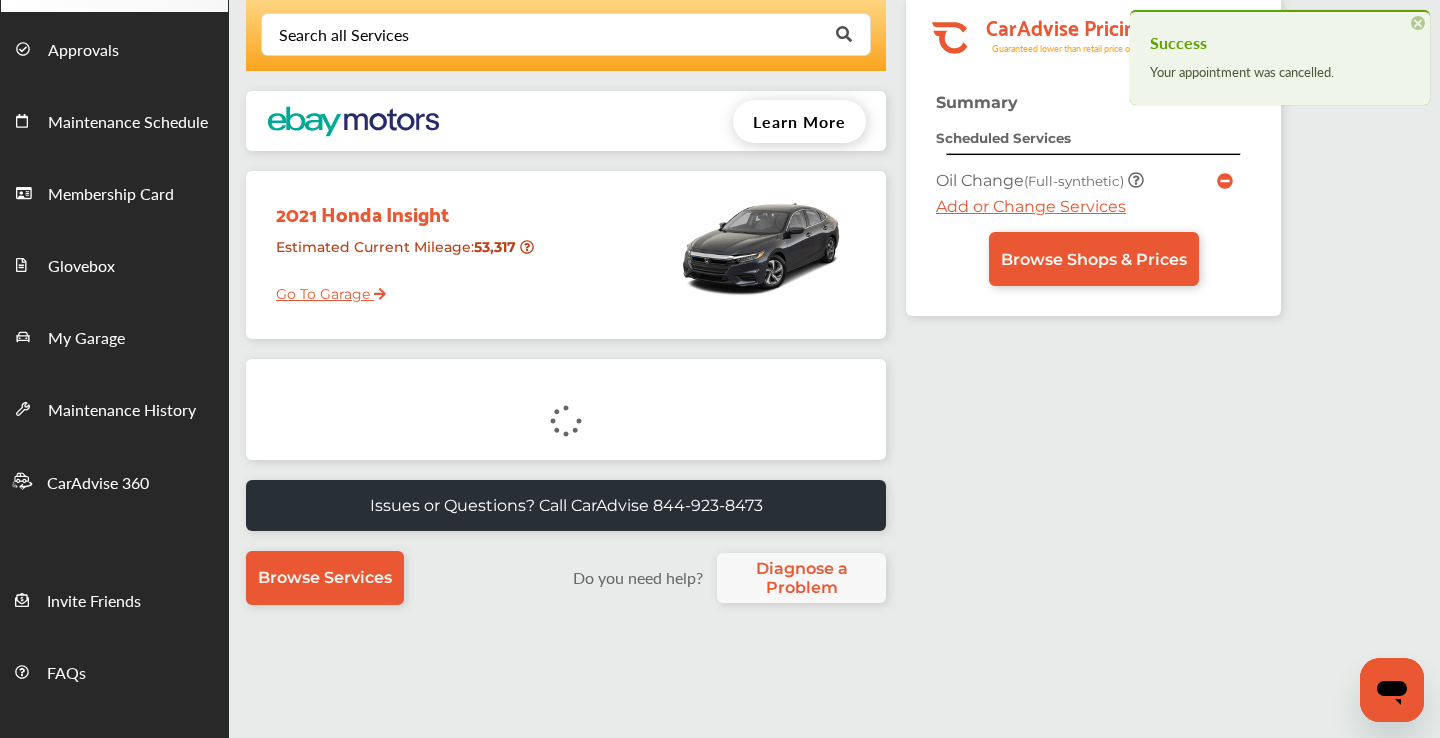 scroll, scrollTop: 0, scrollLeft: 0, axis: both 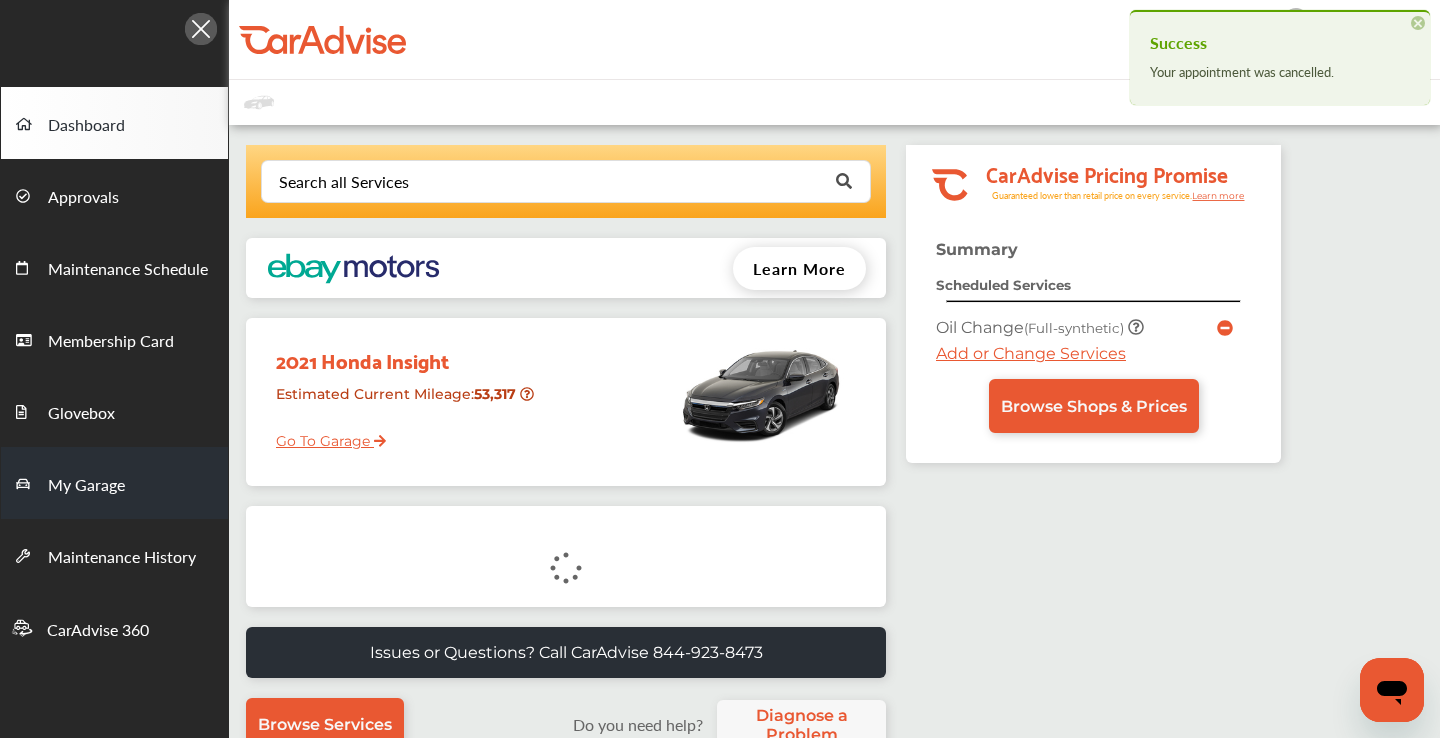 click on "My Garage" at bounding box center (86, 486) 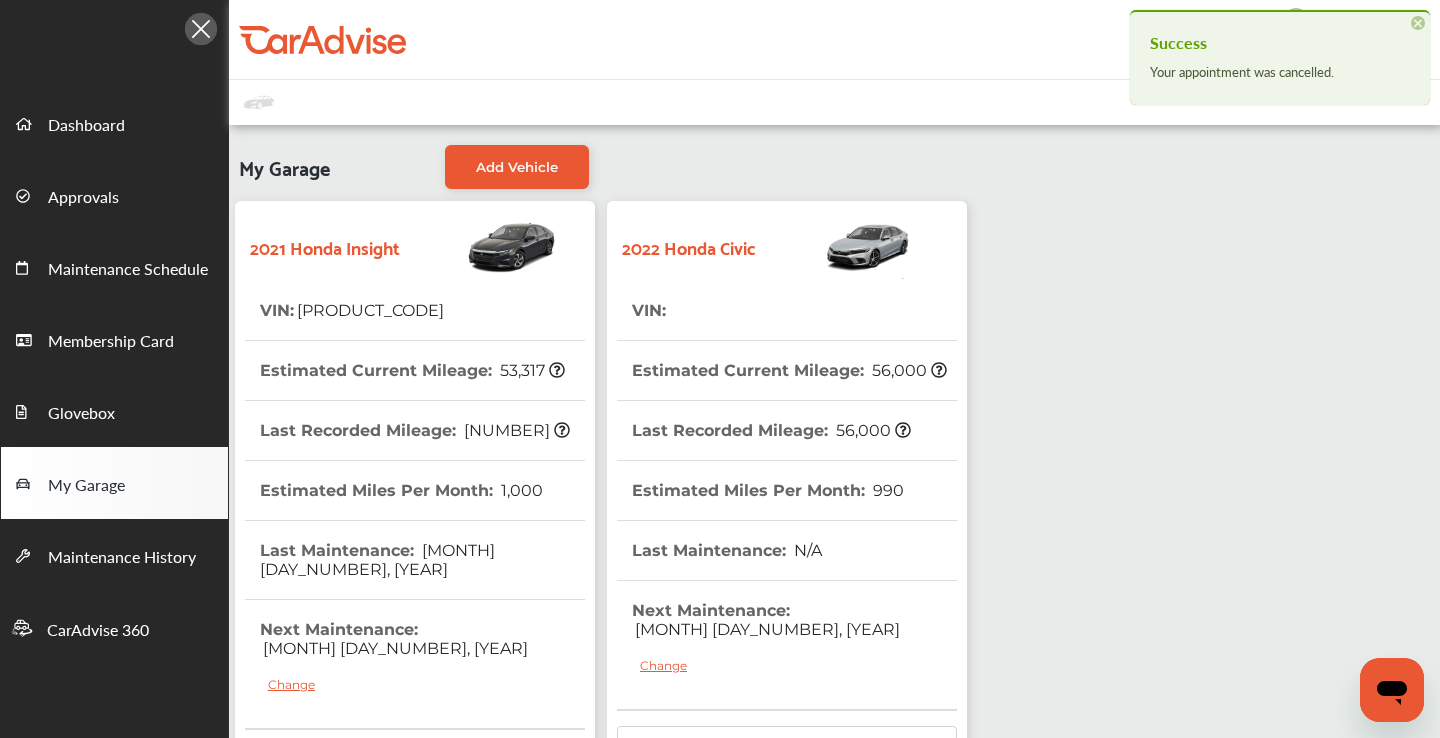 click on "VIN :" at bounding box center [787, 311] 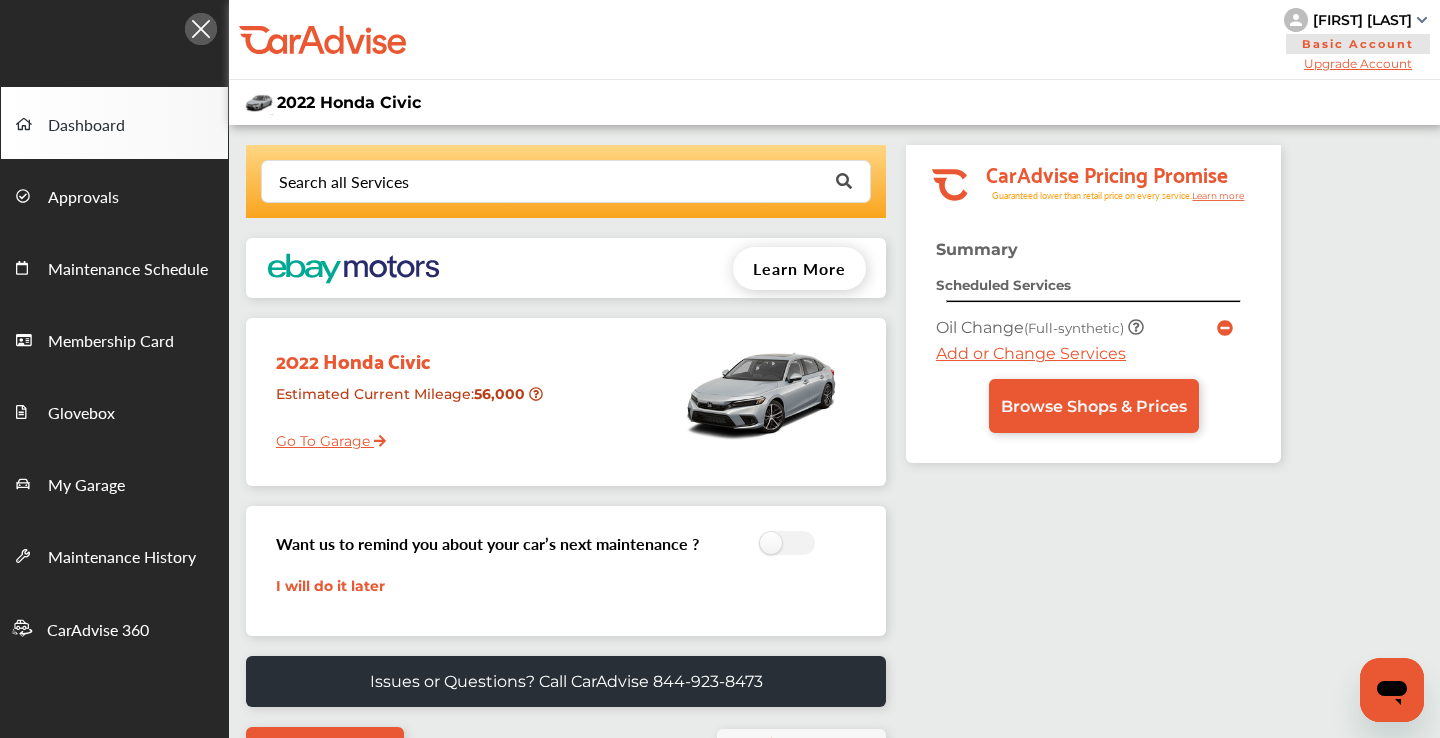click 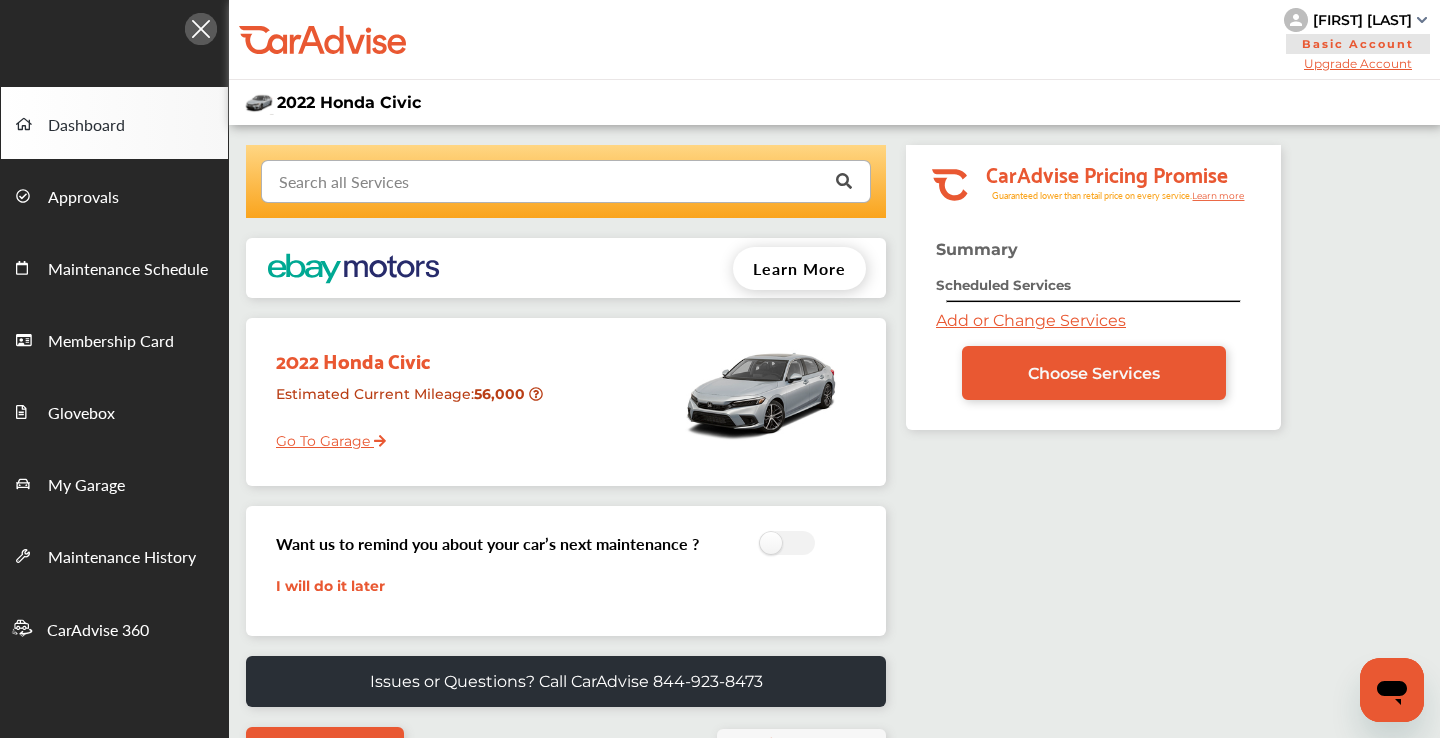 click at bounding box center [561, 180] 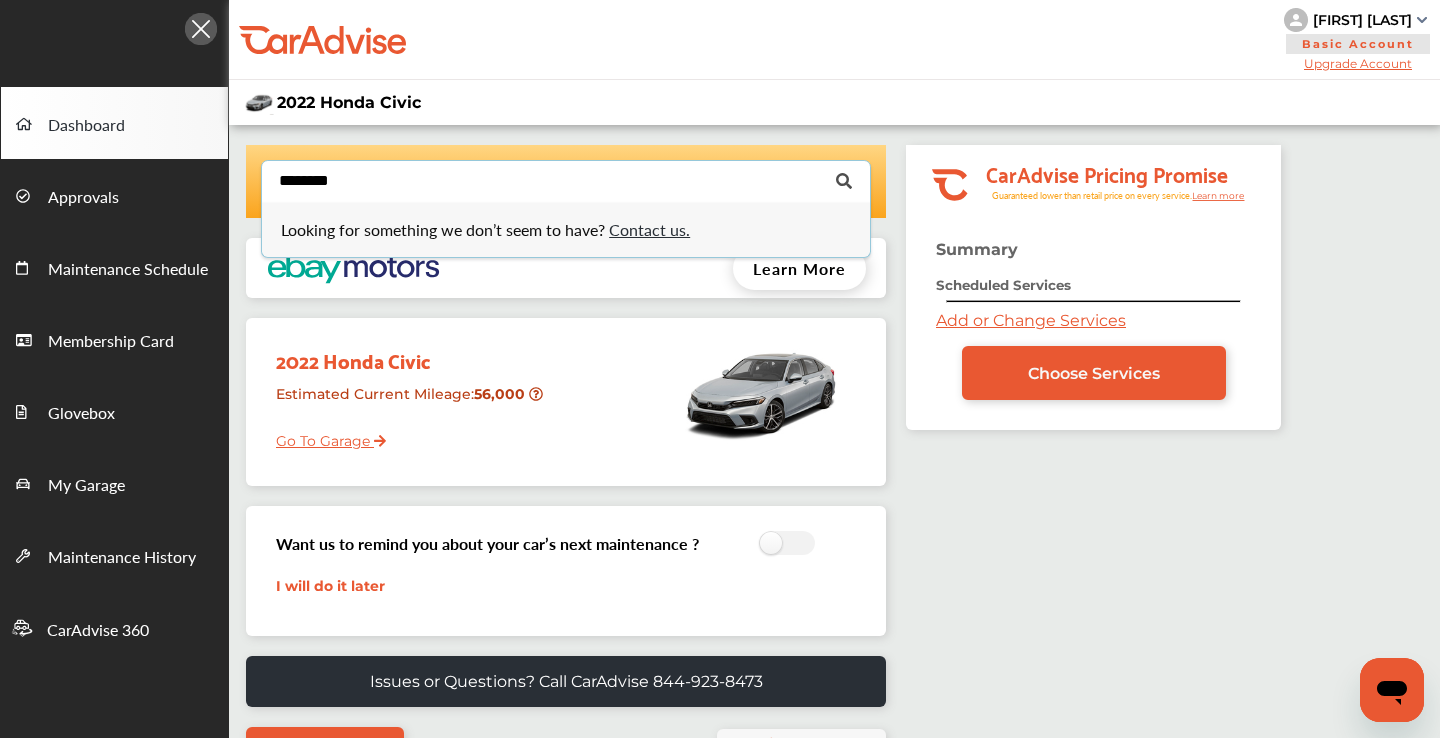 type on "*********" 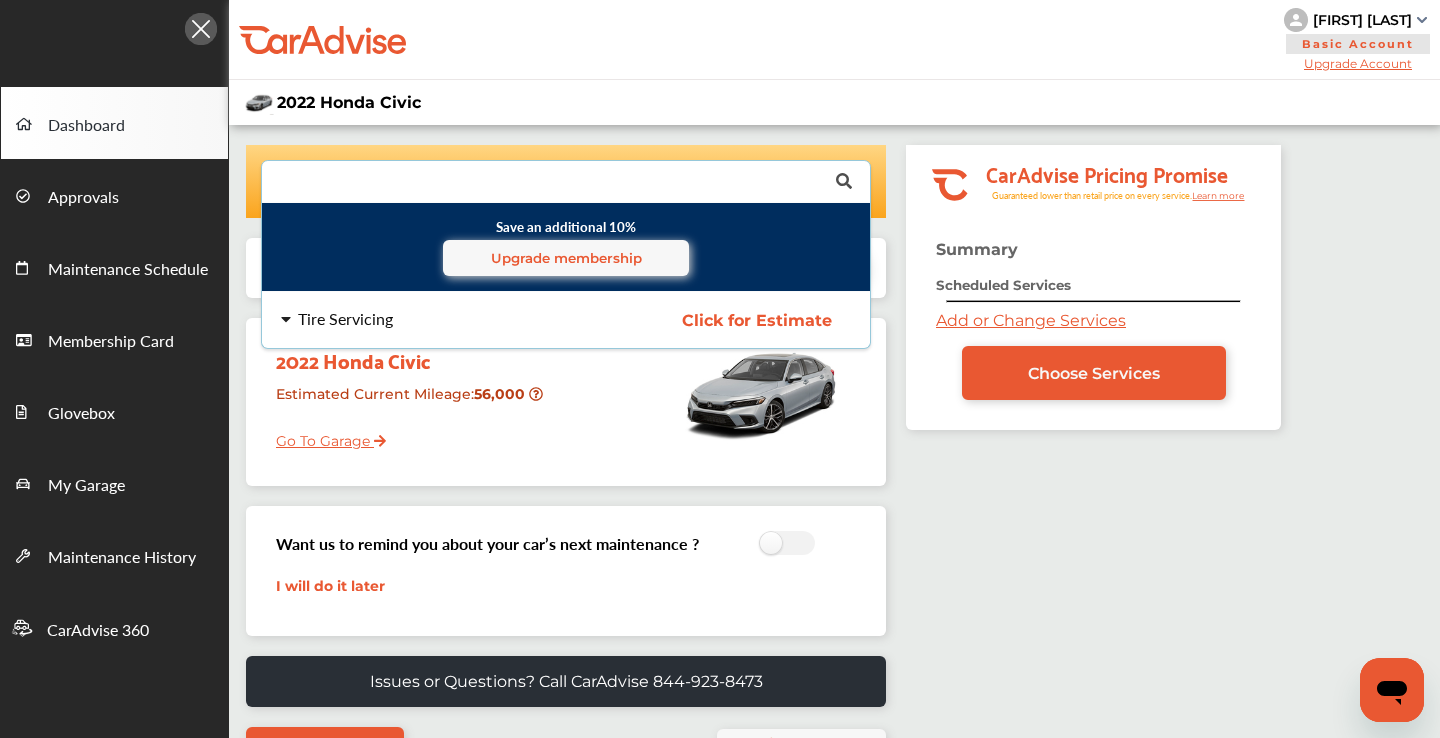 click on "Tire Servicing Click for Estimate Tire Servicing Click for Estimate" at bounding box center (566, 320) 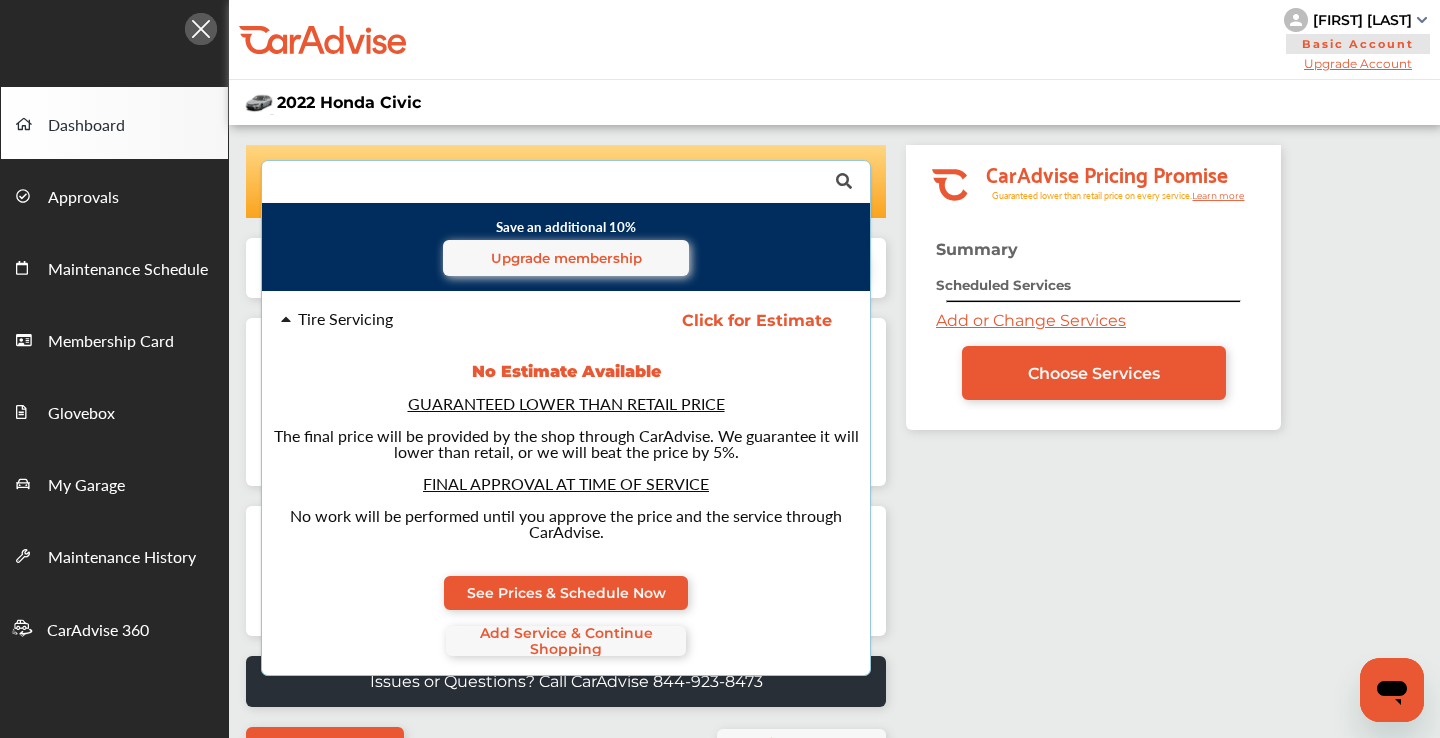 click on "Click for Estimate" at bounding box center (757, 320) 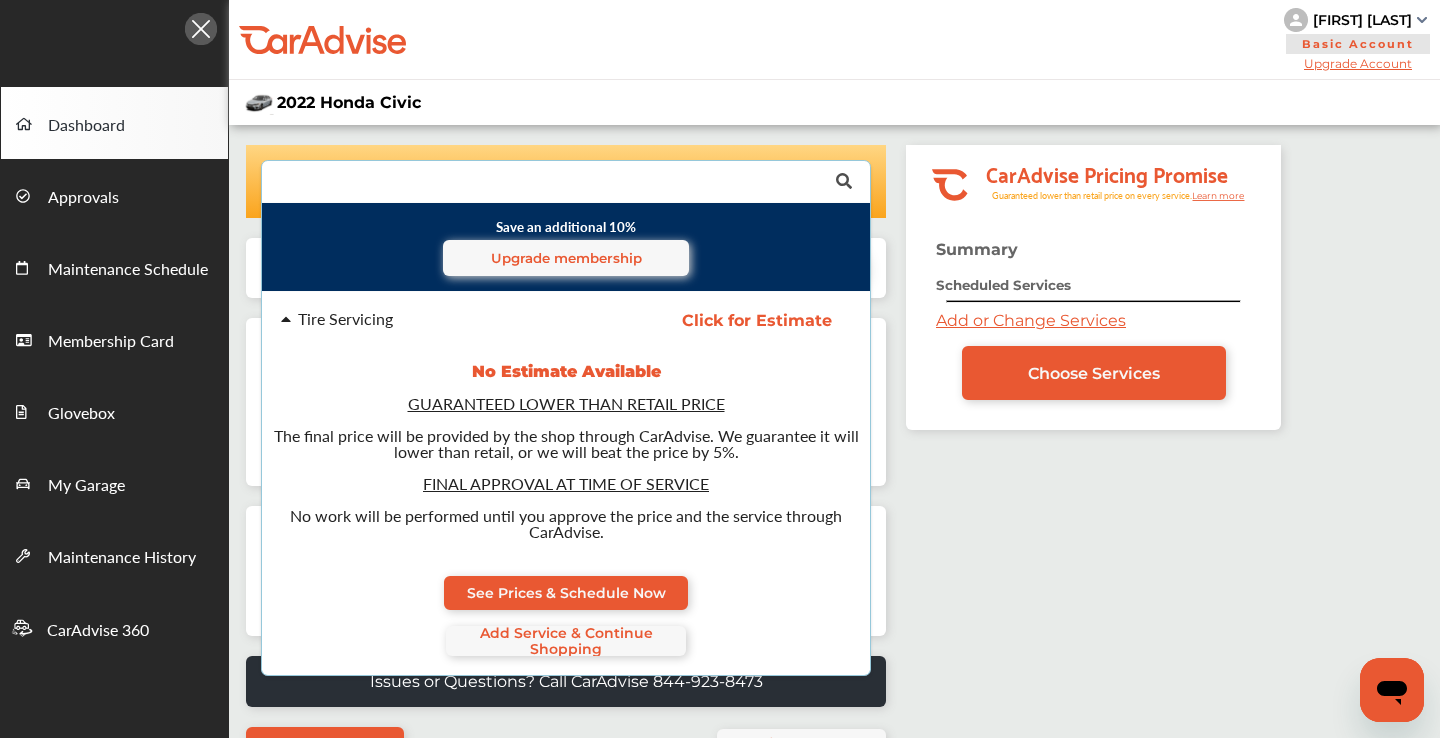 paste on "**********" 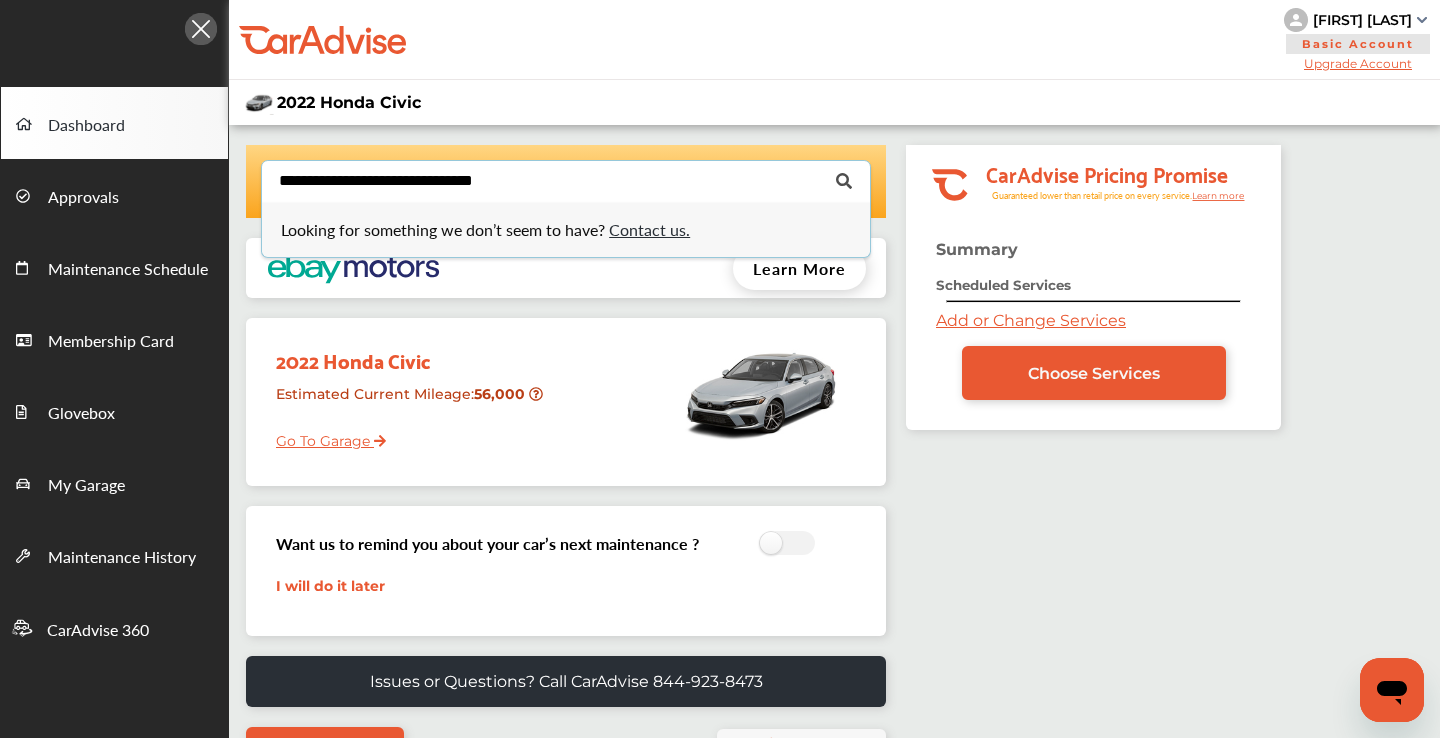 type 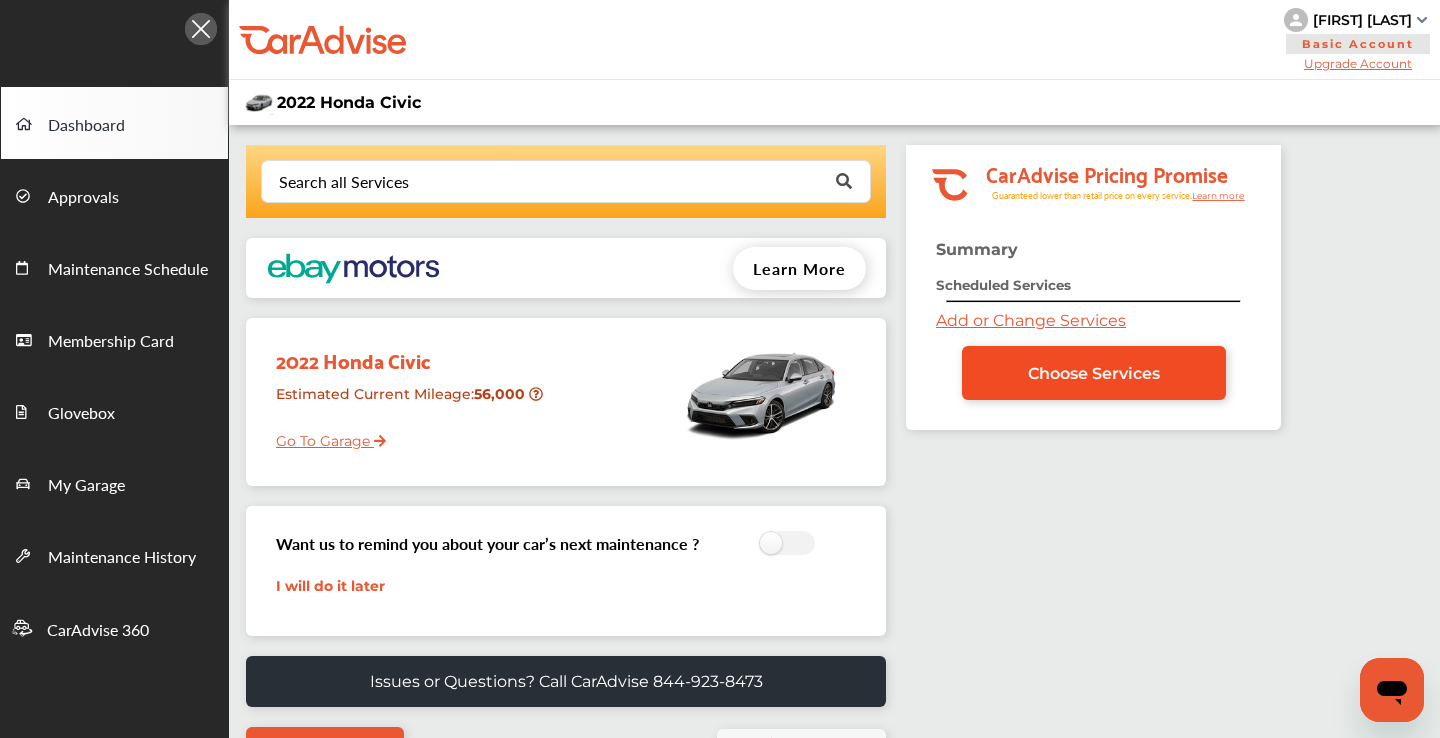 click on "Choose Services" at bounding box center (1094, 373) 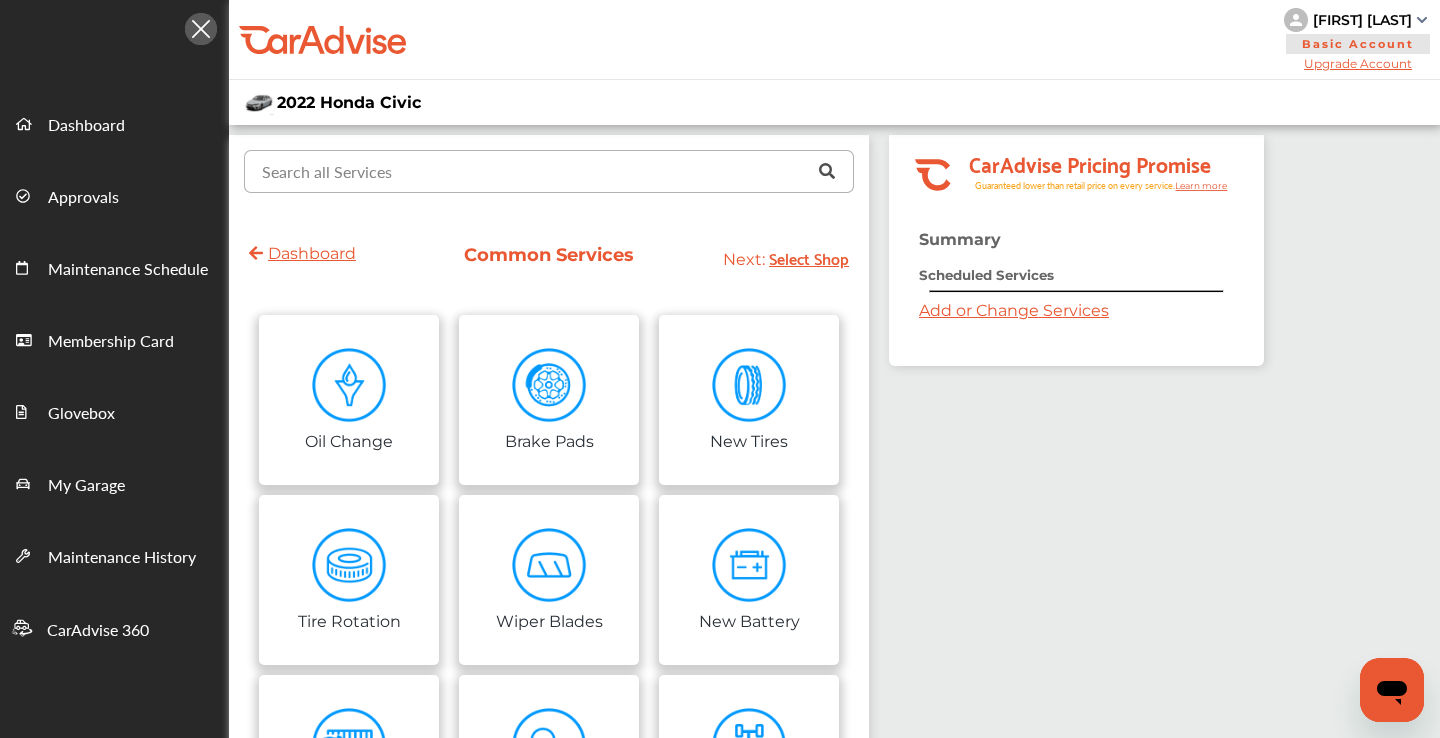click at bounding box center [544, 170] 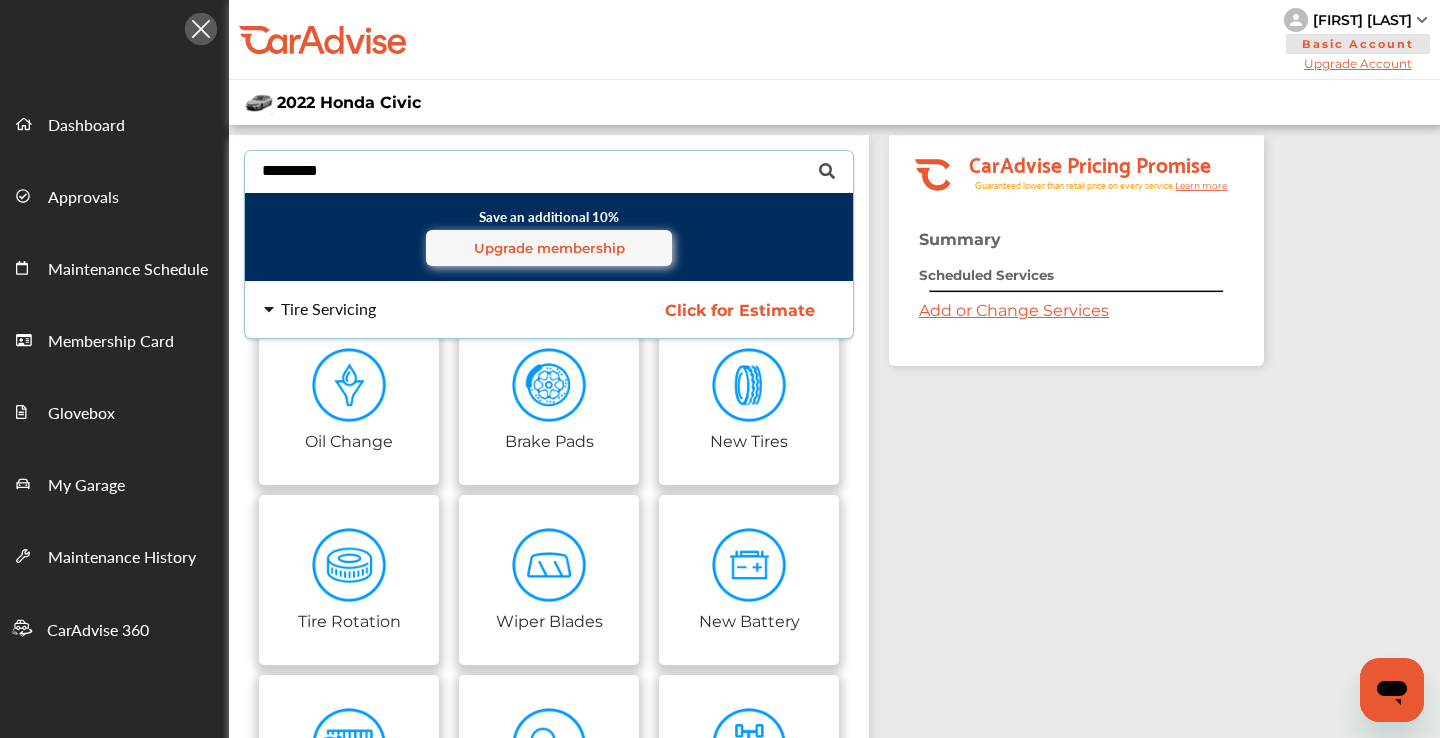 type on "*********" 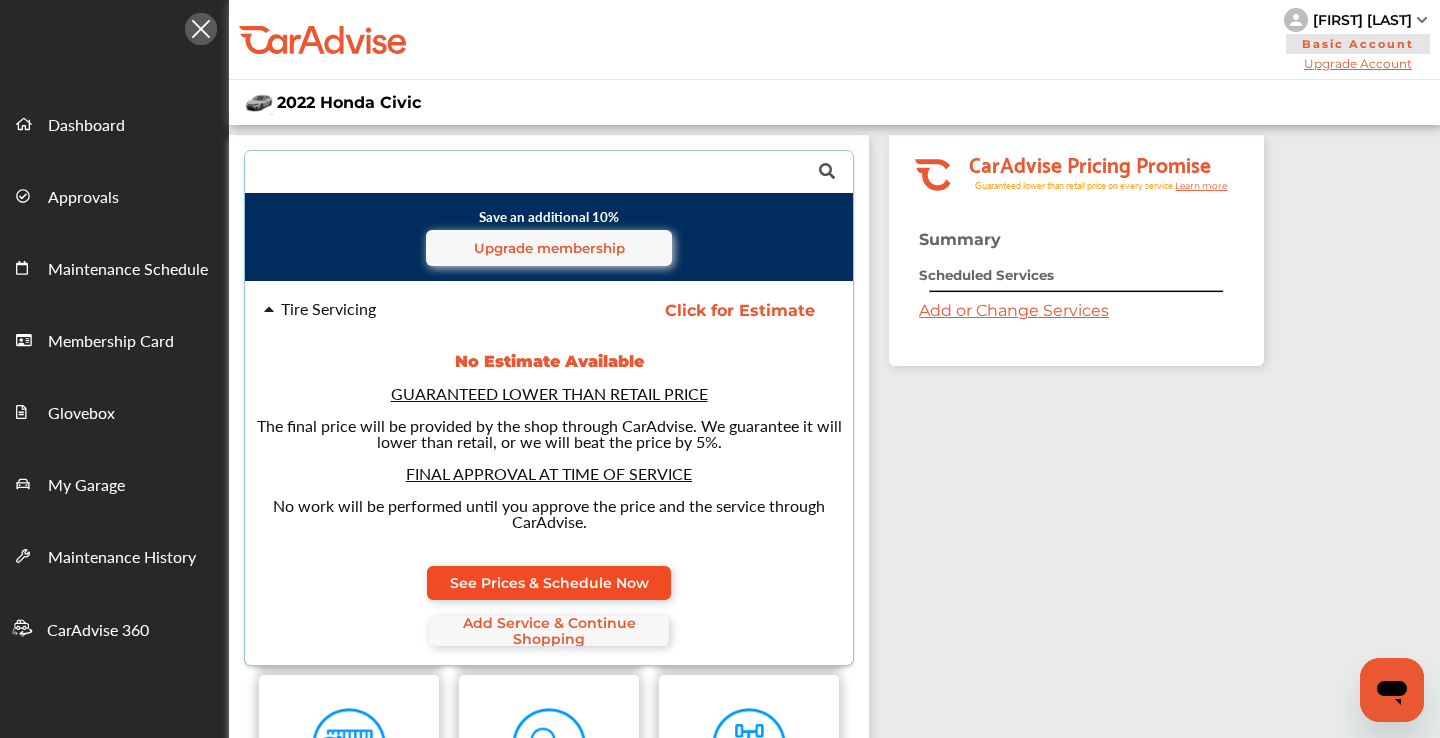 click on "See Prices & Schedule Now" at bounding box center (549, 583) 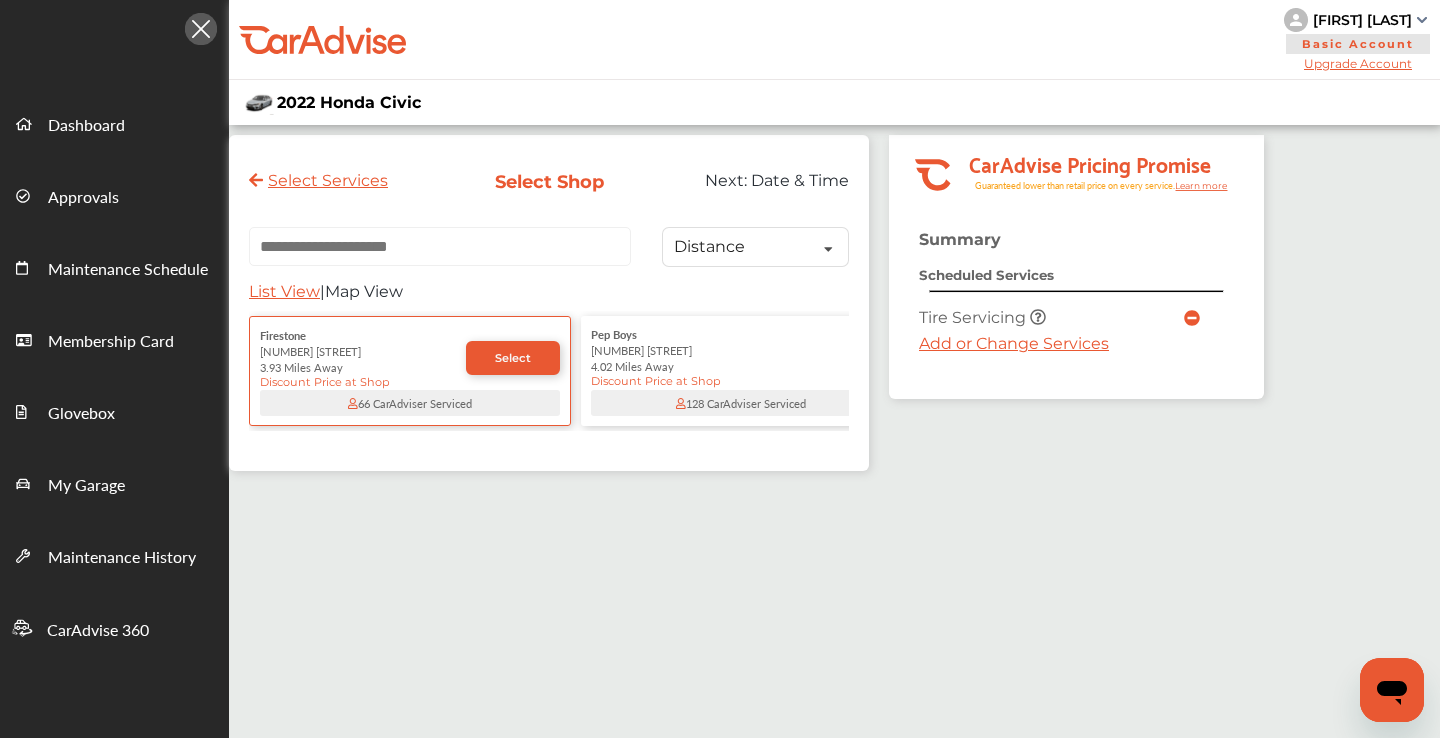 click at bounding box center (440, 246) 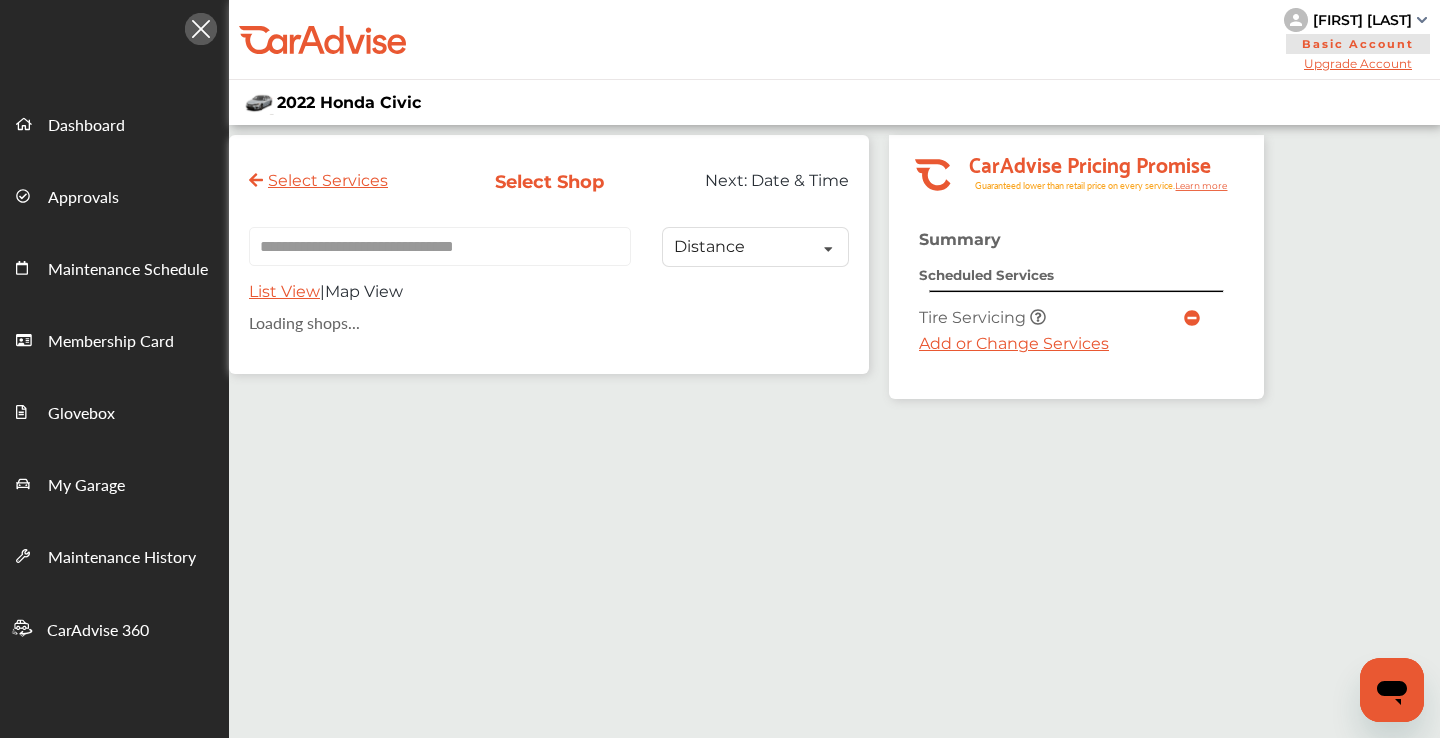 type on "**********" 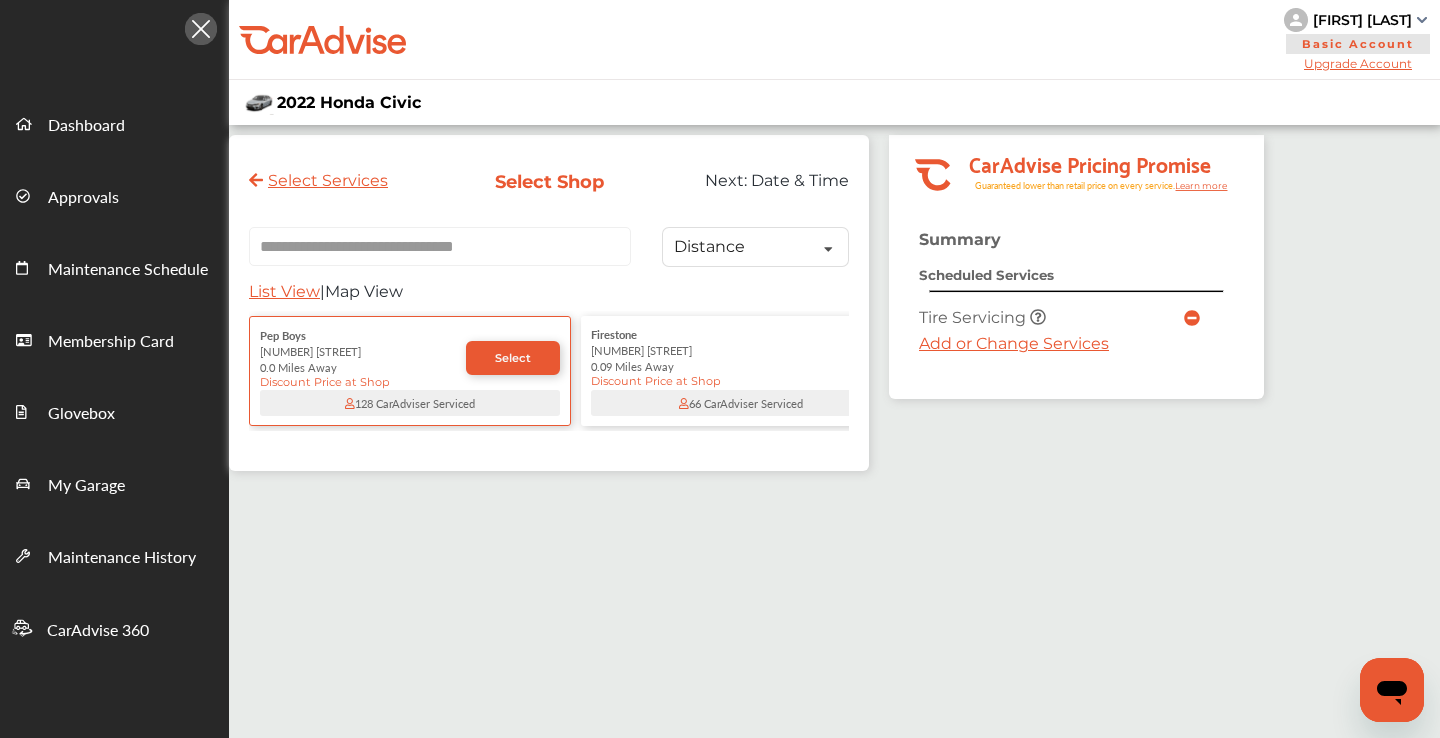 scroll, scrollTop: 0, scrollLeft: 0, axis: both 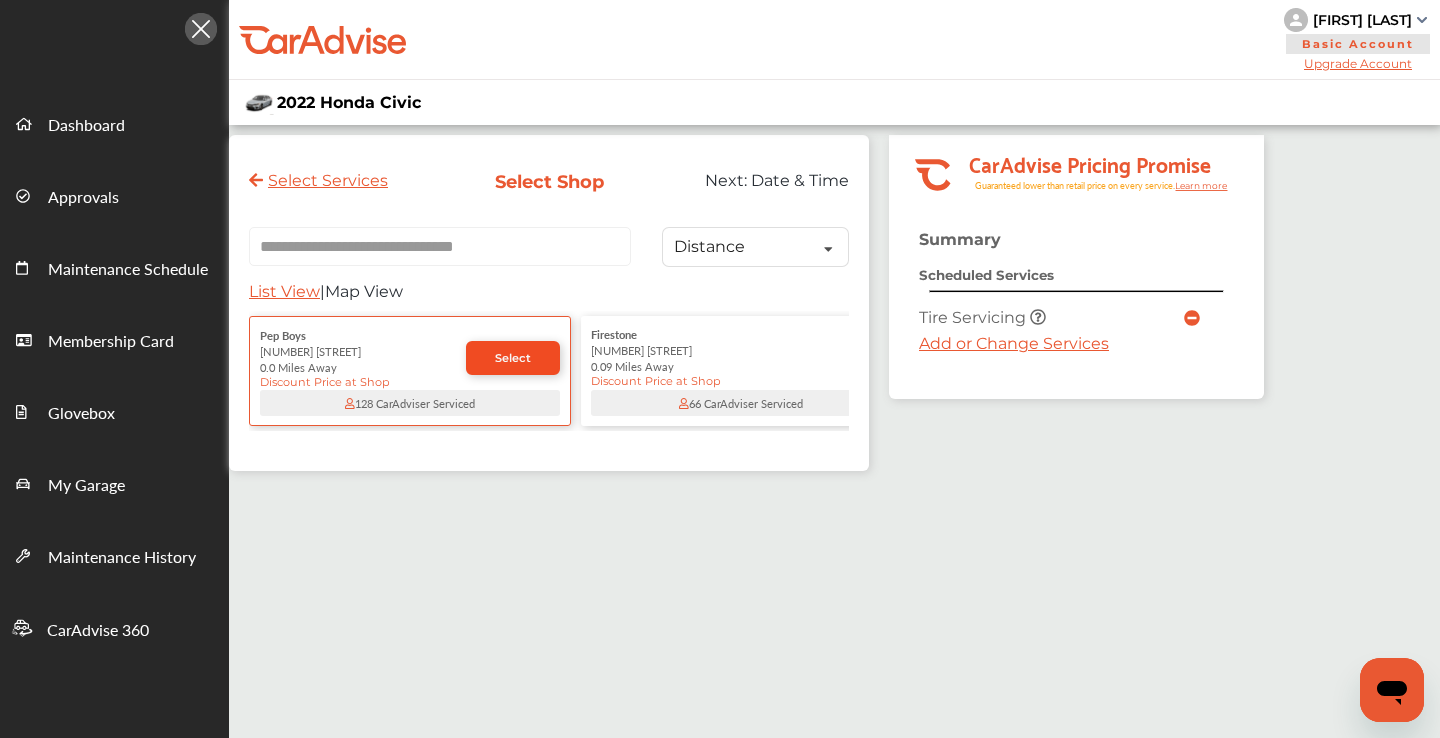 click on "Select" at bounding box center (513, 358) 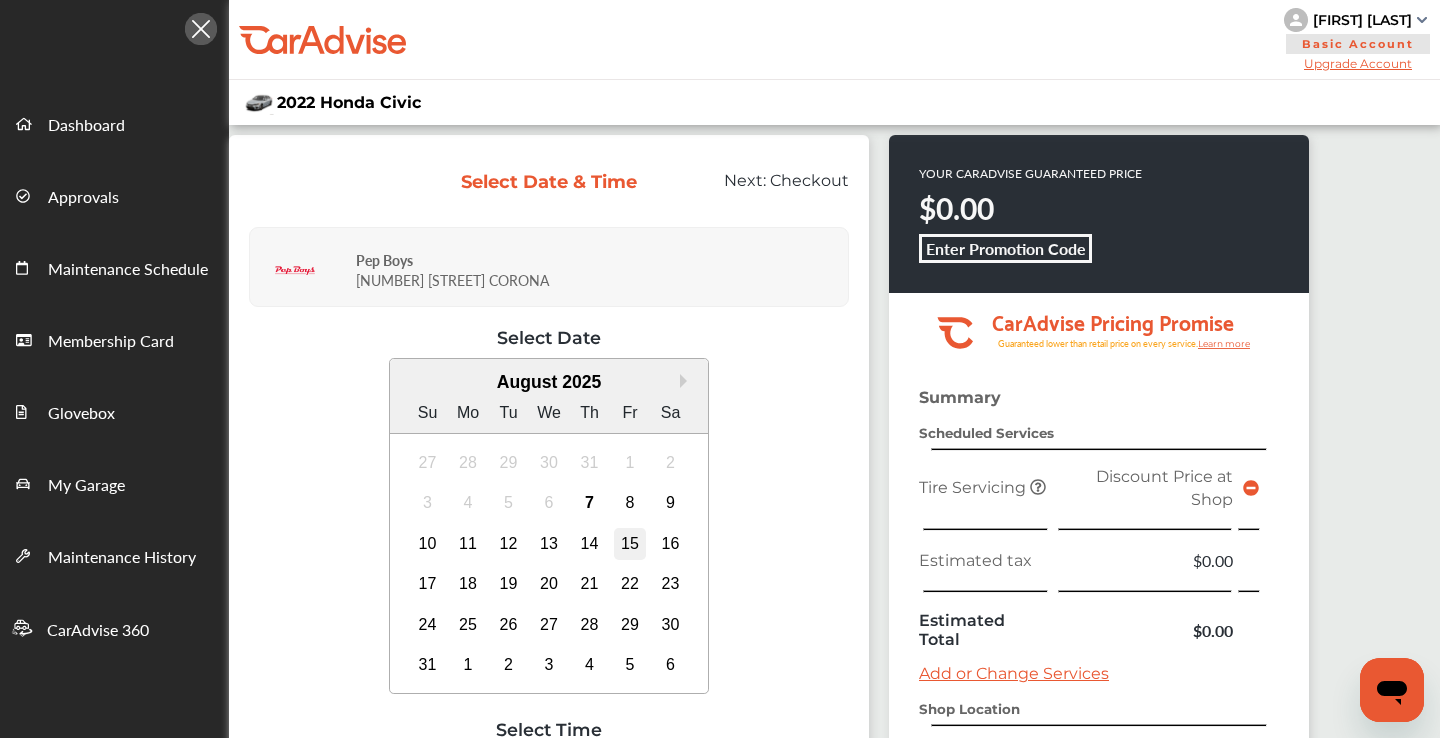 click on "15" at bounding box center [630, 544] 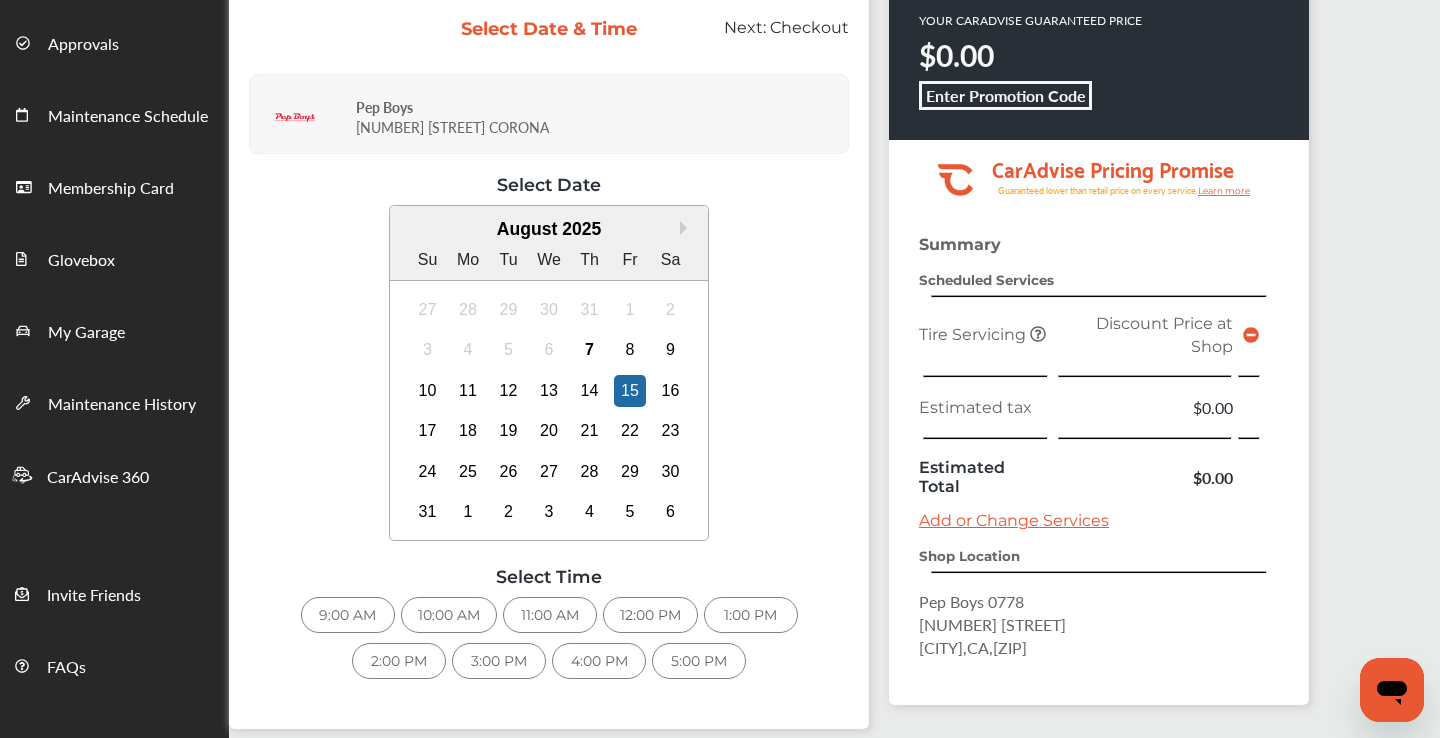 scroll, scrollTop: 161, scrollLeft: 0, axis: vertical 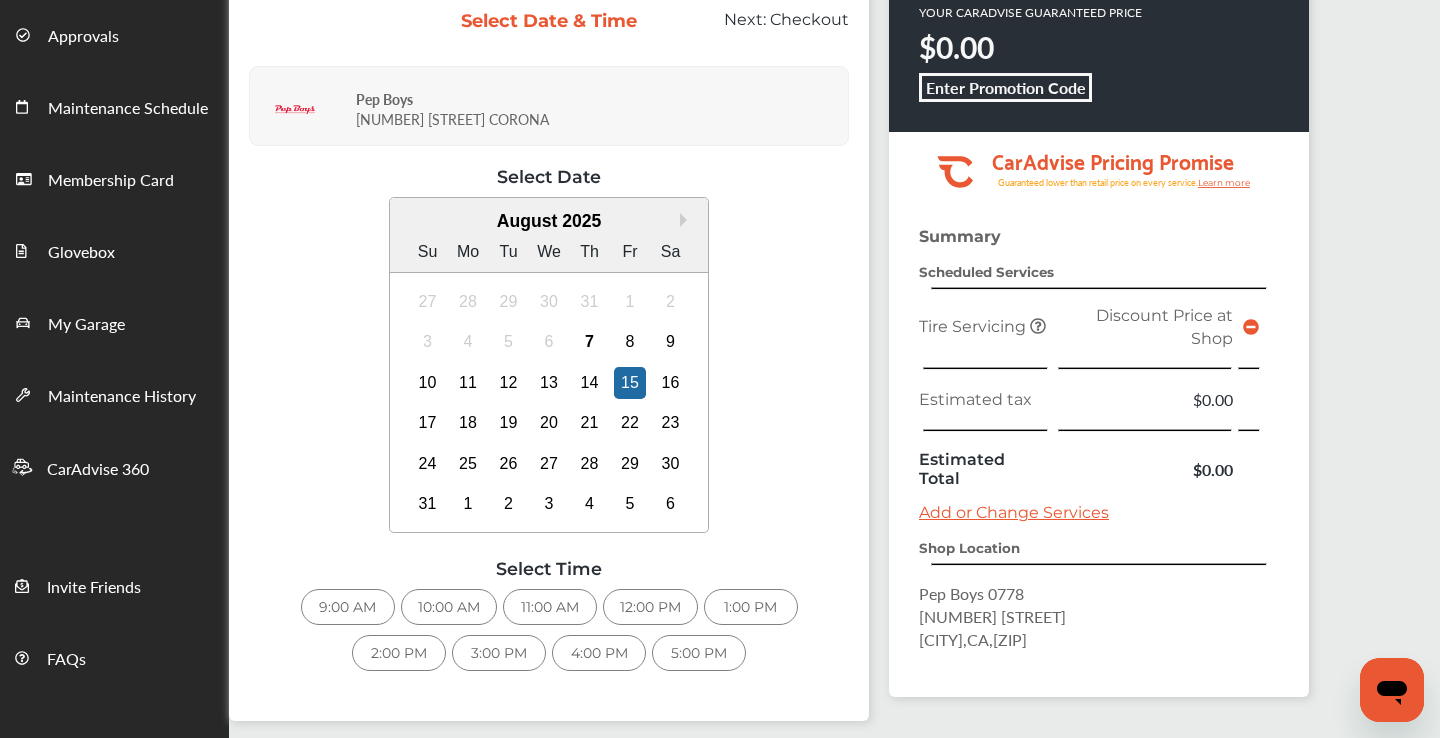 click on "10:00 AM" at bounding box center [449, 607] 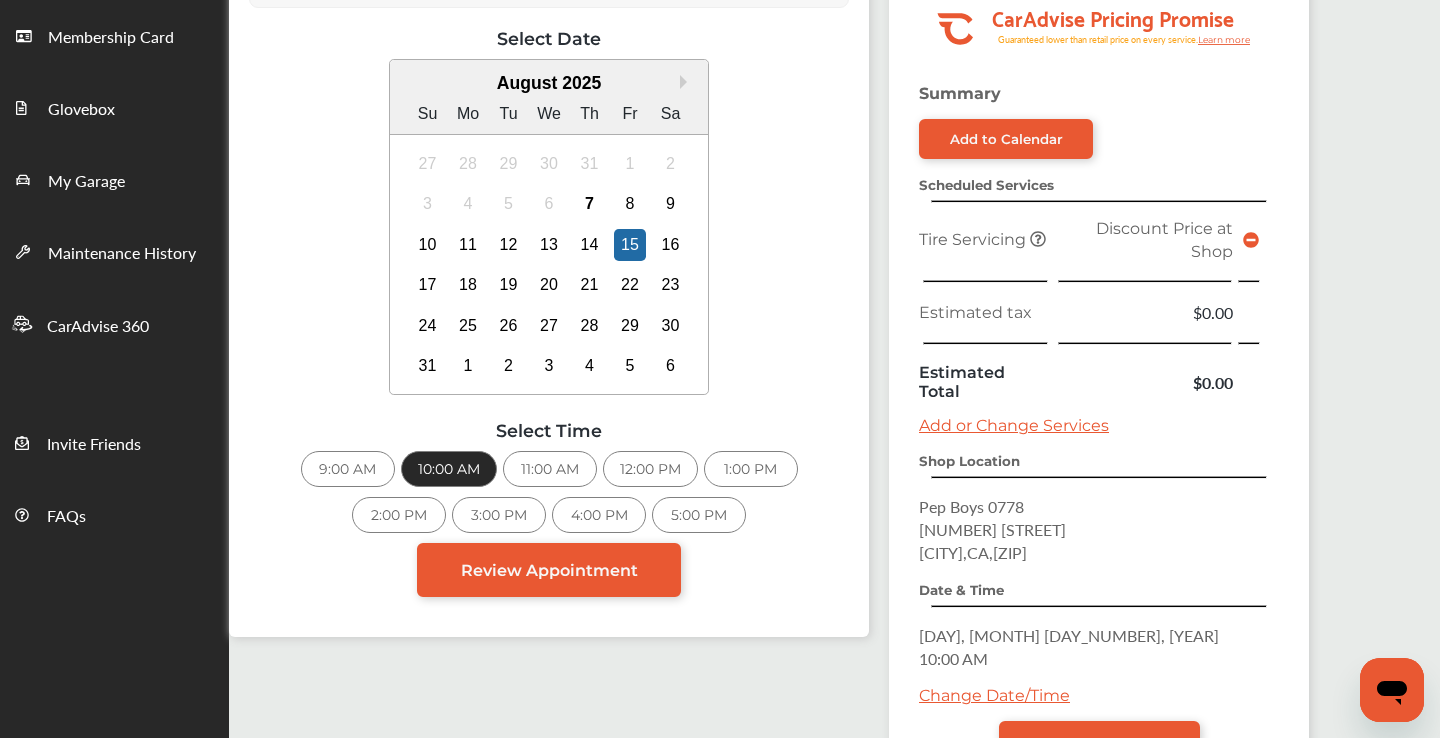scroll, scrollTop: 474, scrollLeft: 0, axis: vertical 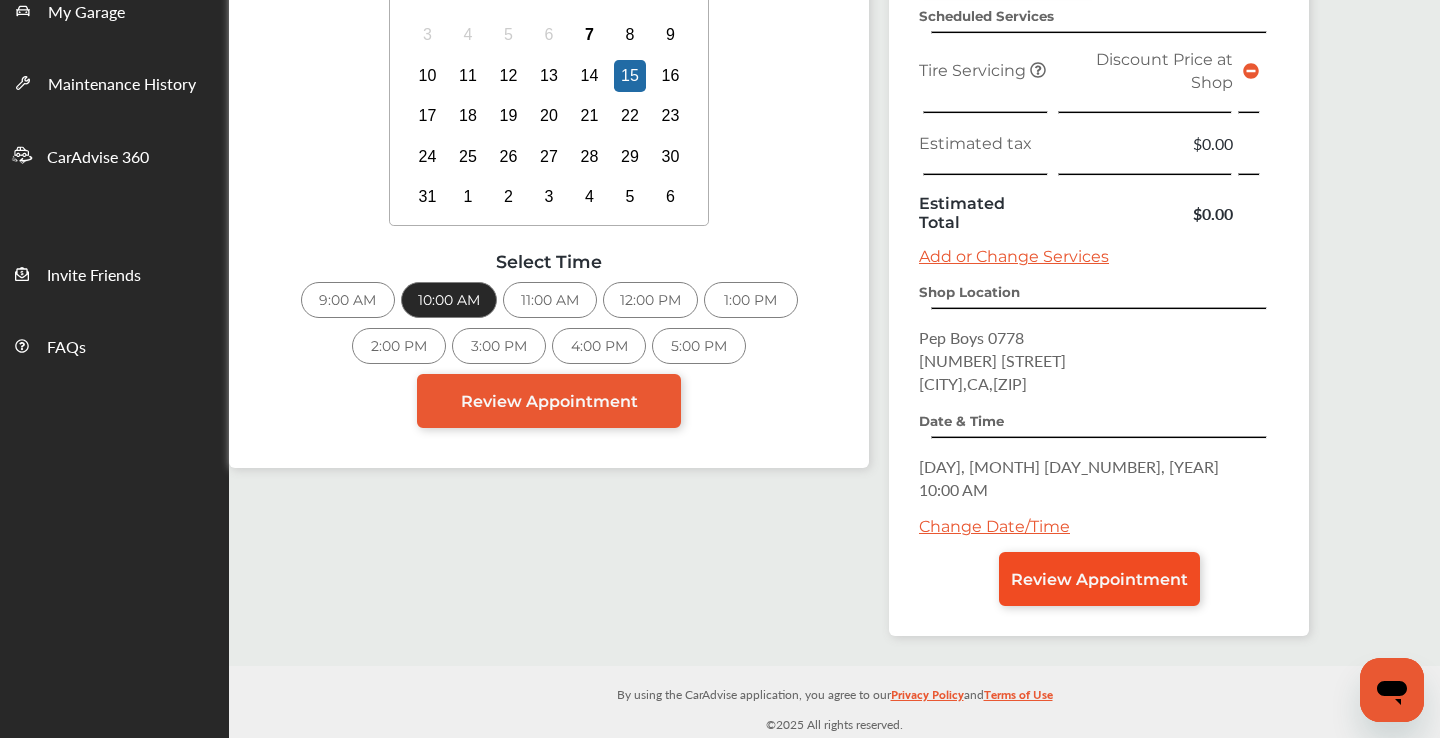click on "Review Appointment" at bounding box center [1099, 579] 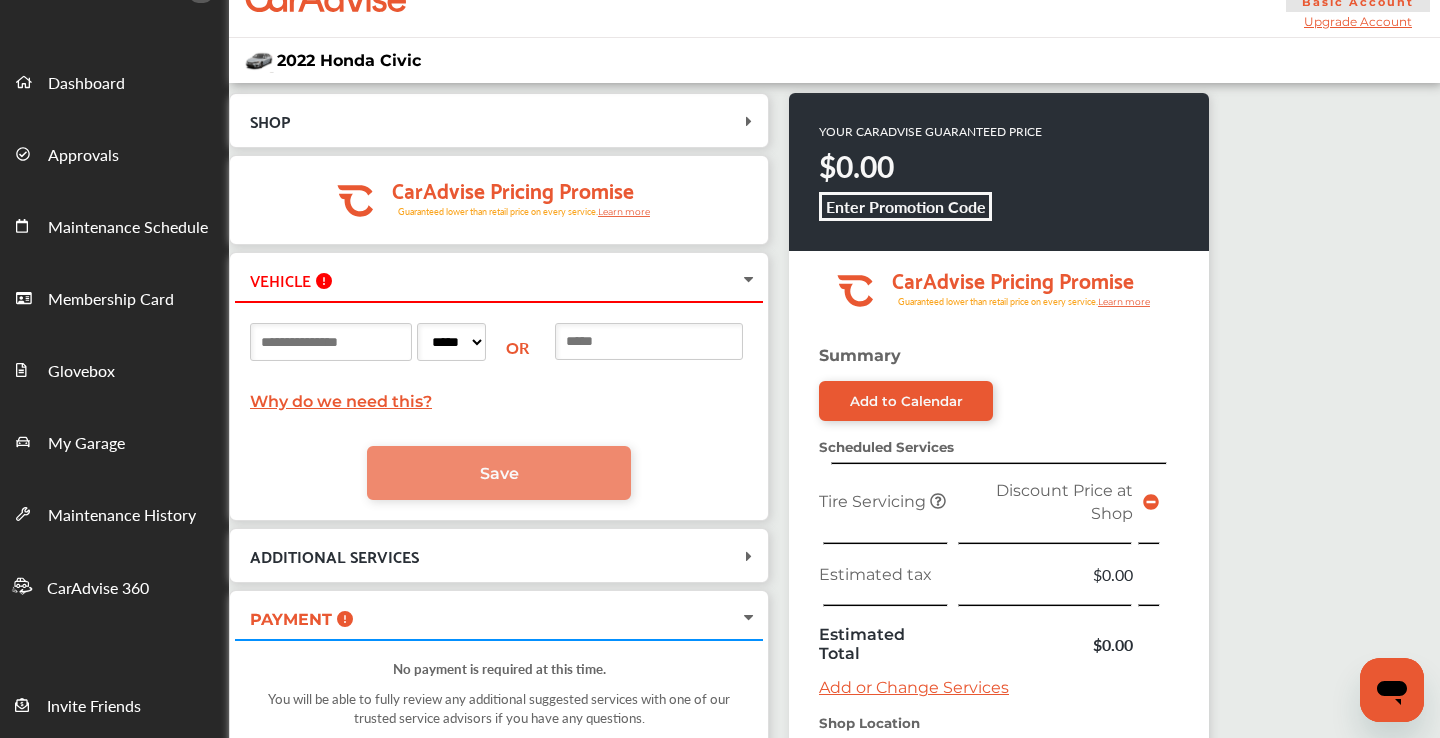 scroll, scrollTop: 0, scrollLeft: 0, axis: both 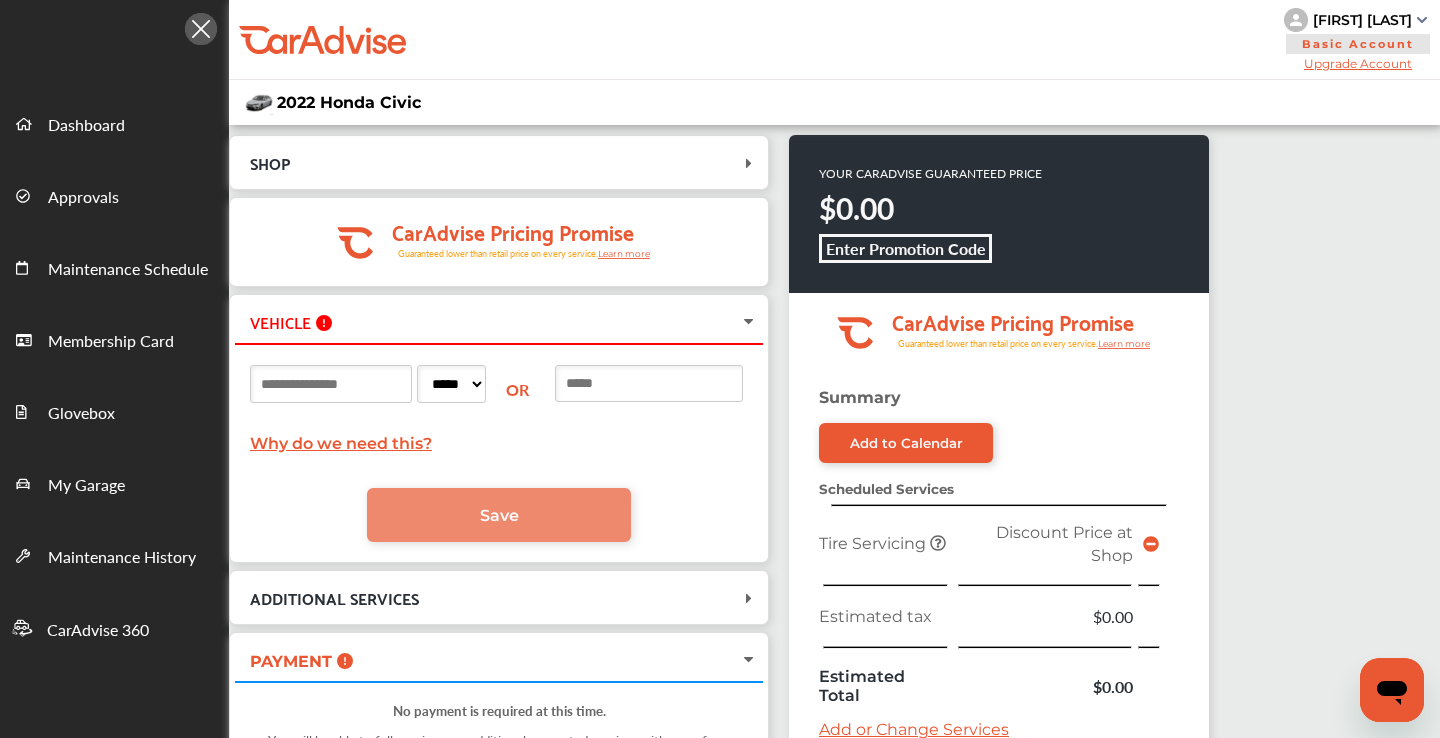 click at bounding box center [649, 383] 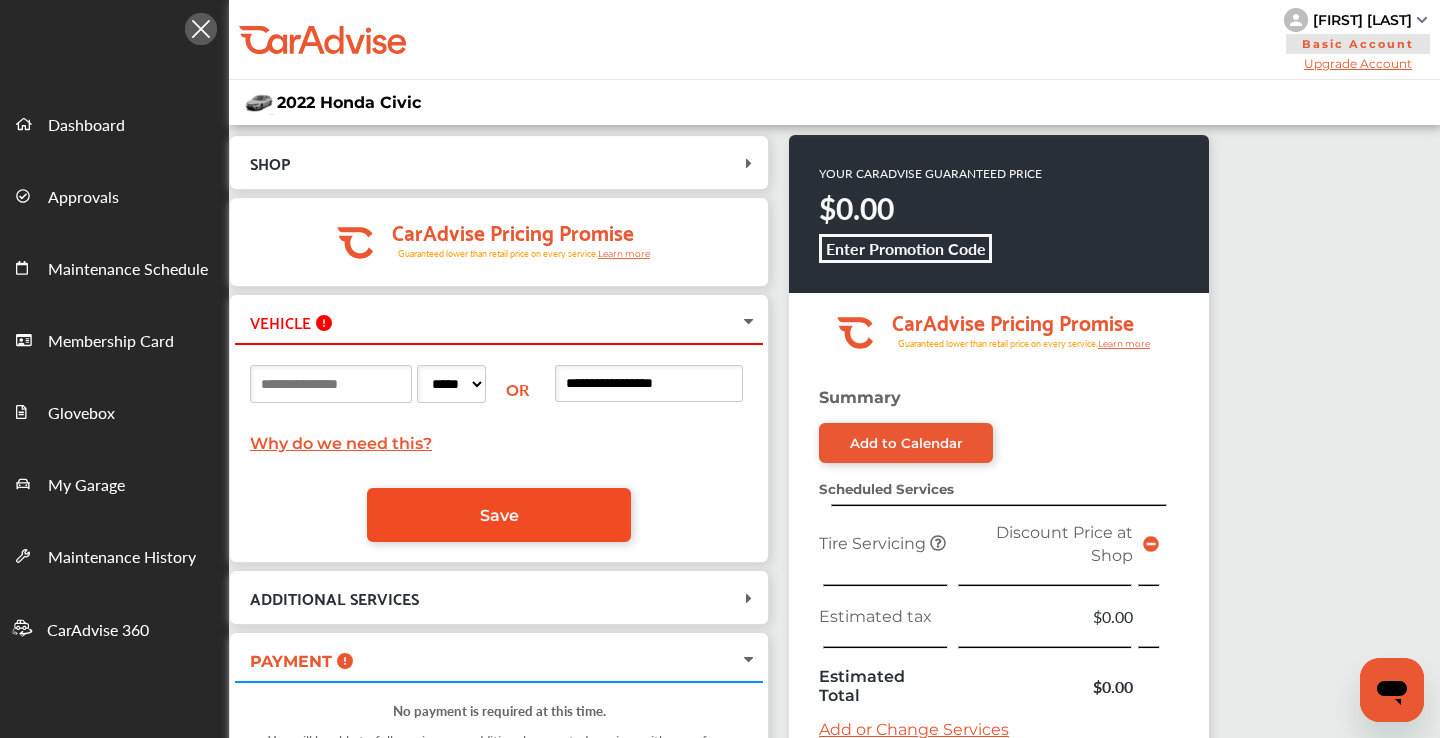 type on "**********" 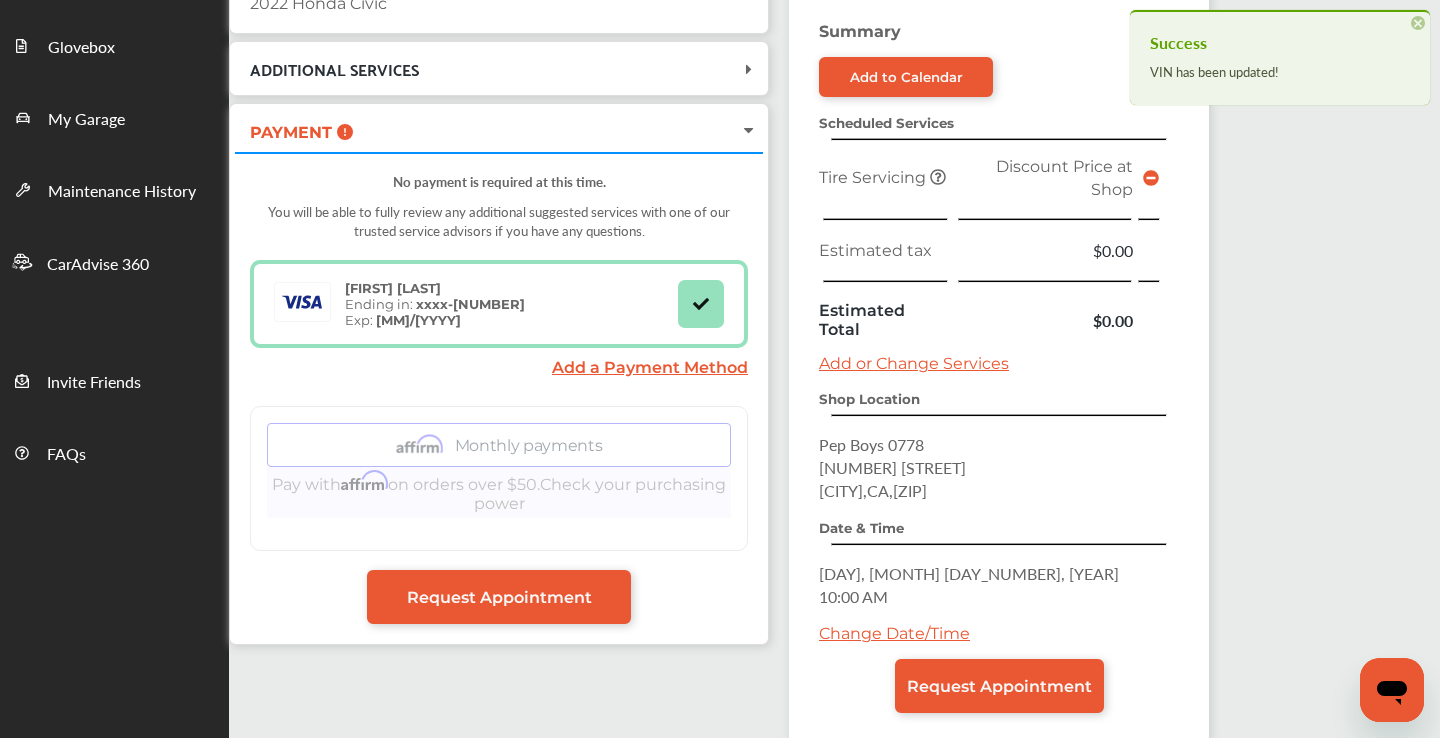 scroll, scrollTop: 474, scrollLeft: 0, axis: vertical 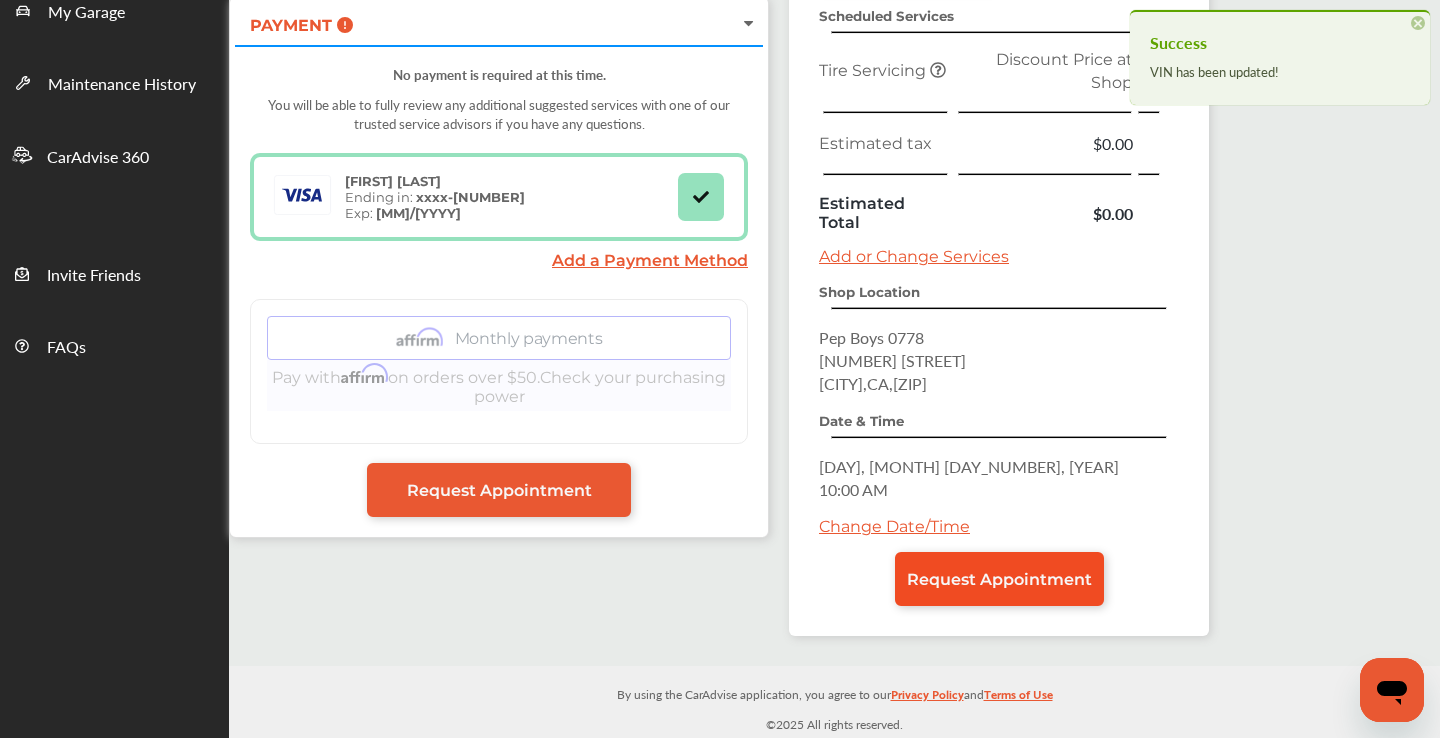 click on "Request Appointment" at bounding box center (999, 579) 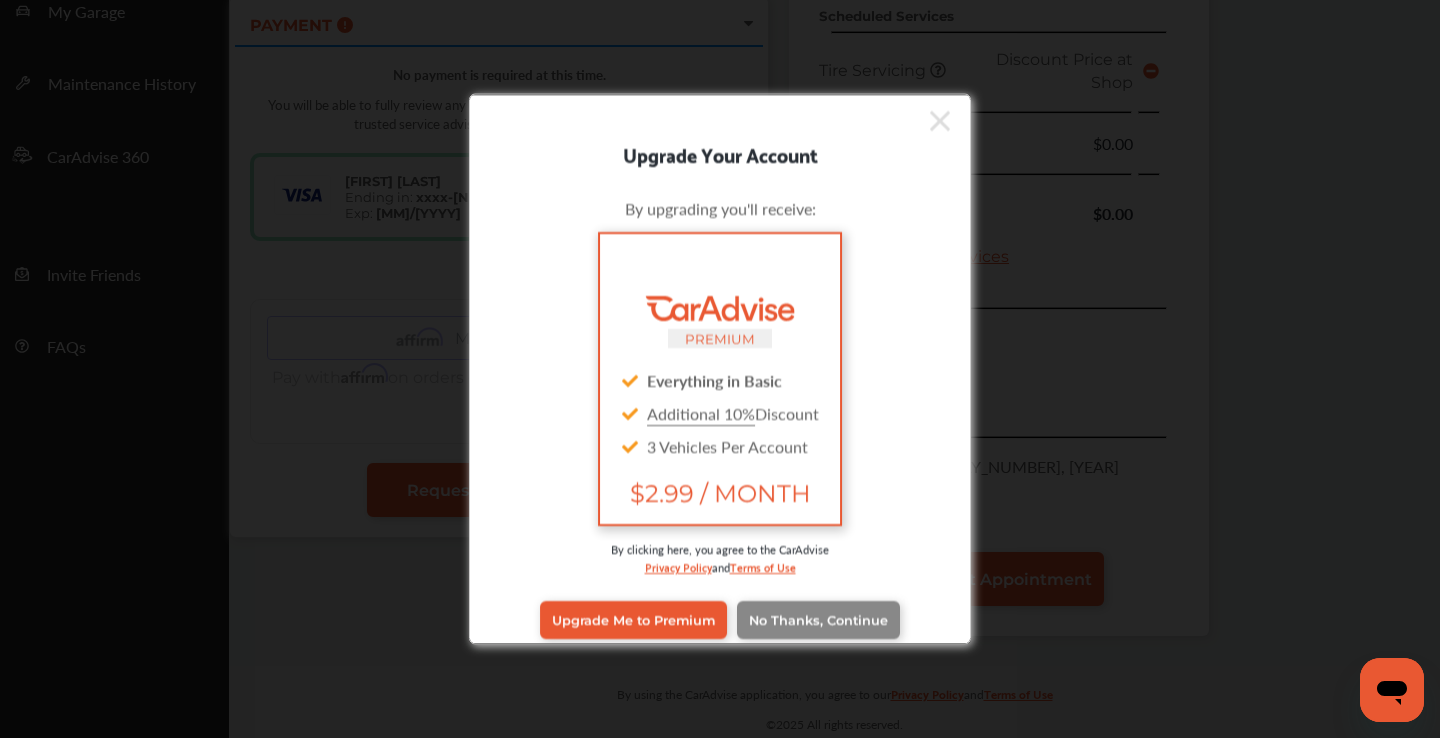 click on "No Thanks, Continue" at bounding box center [818, 619] 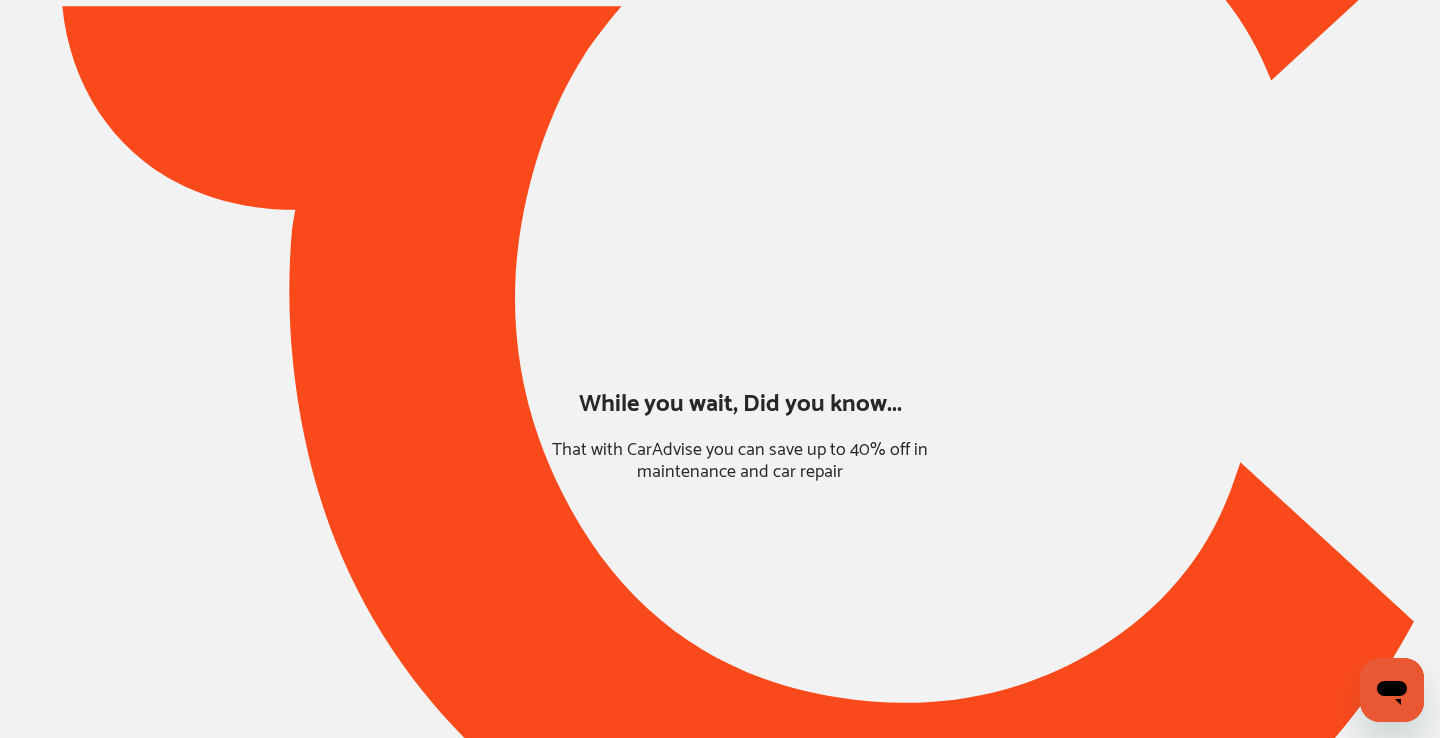 scroll, scrollTop: 0, scrollLeft: 0, axis: both 